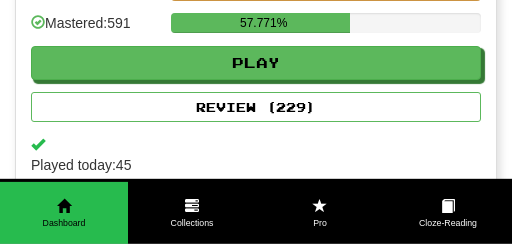 scroll, scrollTop: 845, scrollLeft: 0, axis: vertical 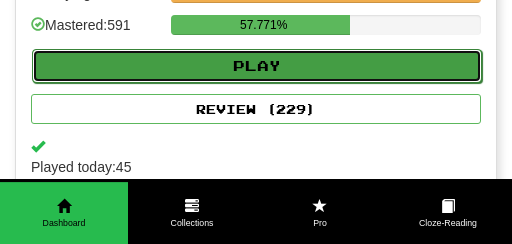 click on "Play" at bounding box center [257, 66] 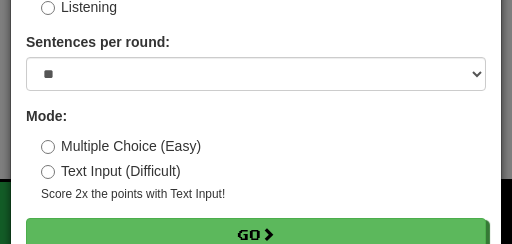 scroll, scrollTop: 199, scrollLeft: 0, axis: vertical 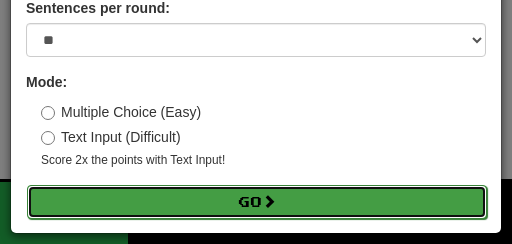 click on "Go" at bounding box center (257, 202) 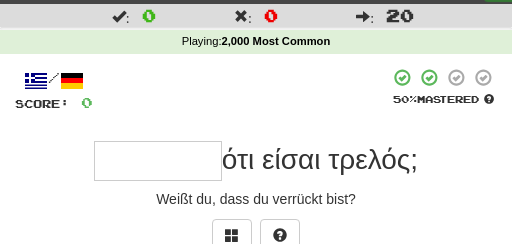 scroll, scrollTop: 40, scrollLeft: 0, axis: vertical 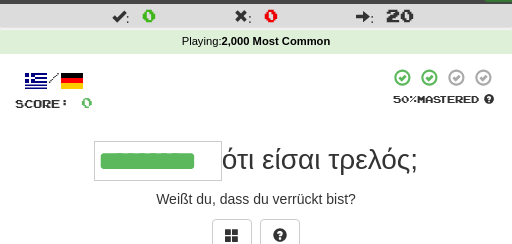 type on "*********" 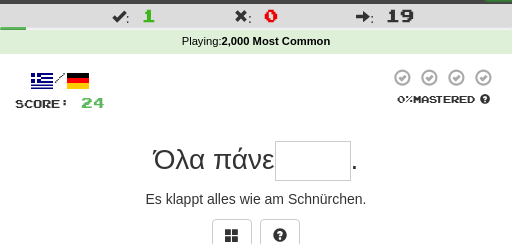 type on "*" 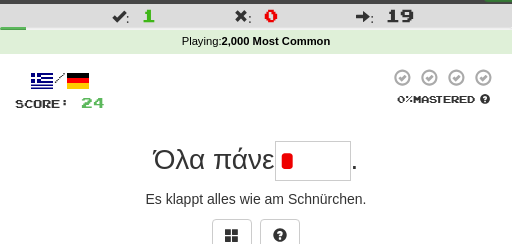 type on "*****" 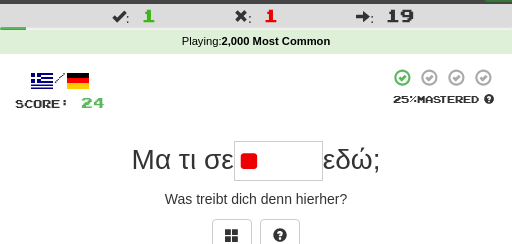 type on "*" 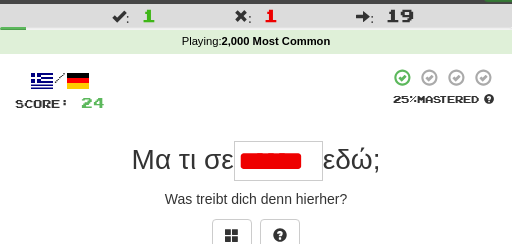 type on "******" 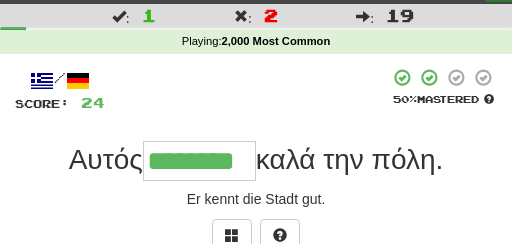 type on "********" 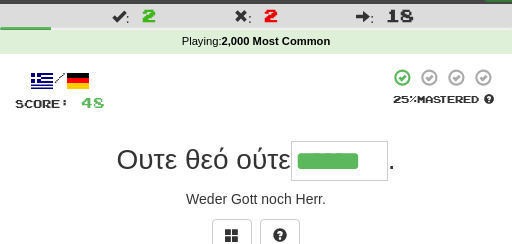 type on "******" 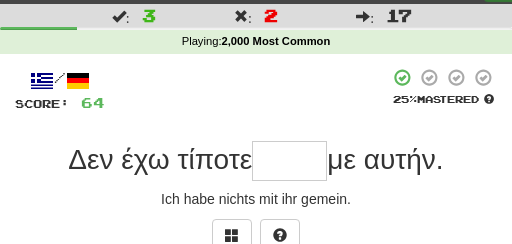 type on "*" 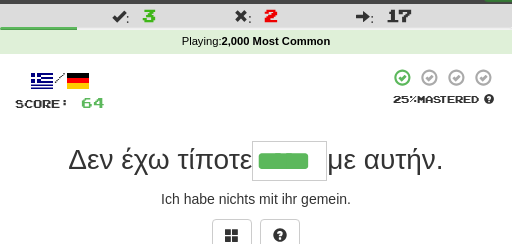 type on "*****" 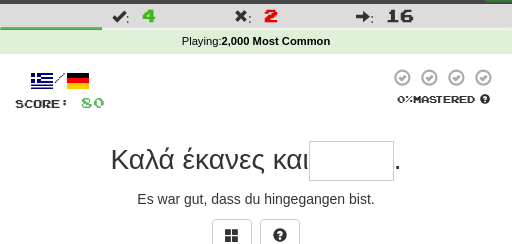 type on "*" 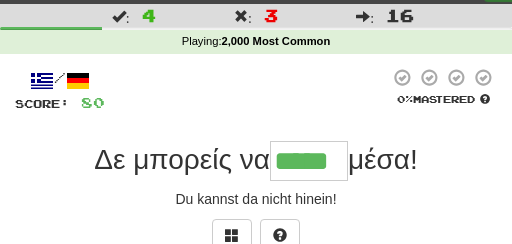 type on "*****" 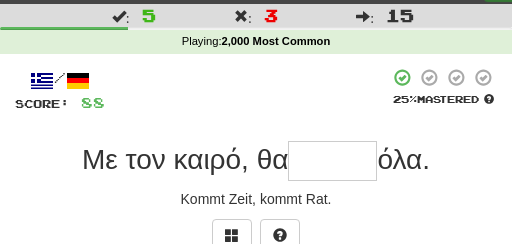 type on "*" 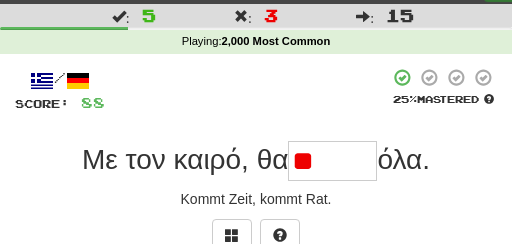 type on "******" 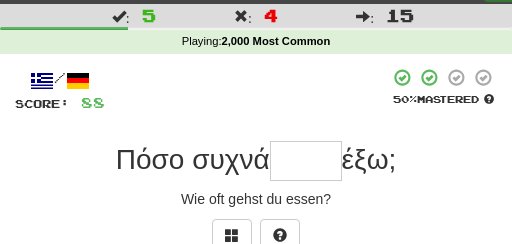 type on "*" 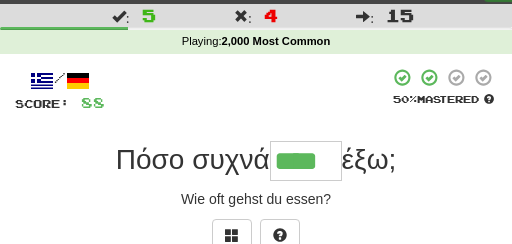 type on "****" 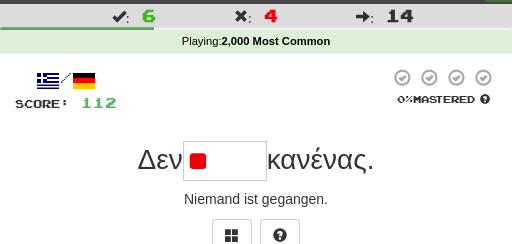 type on "*" 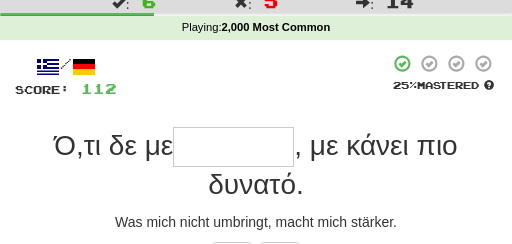scroll, scrollTop: 58, scrollLeft: 0, axis: vertical 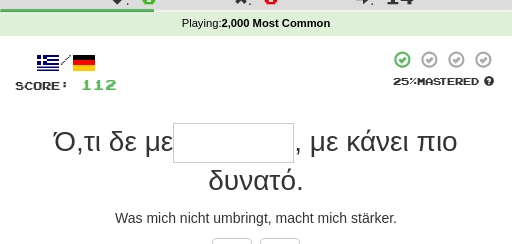type on "*" 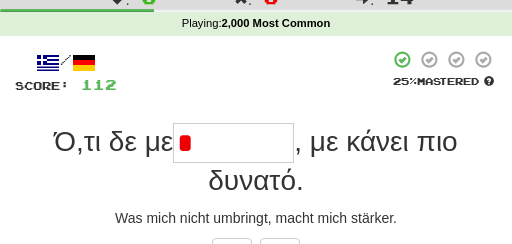 type on "********" 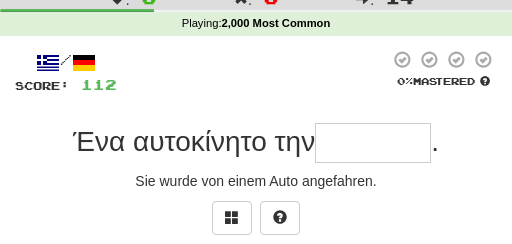 type on "*" 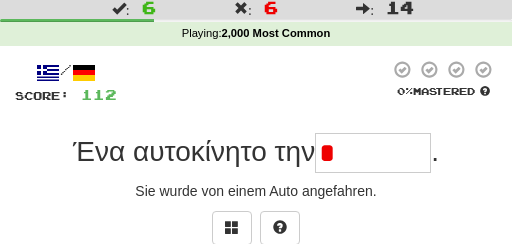 type on "*******" 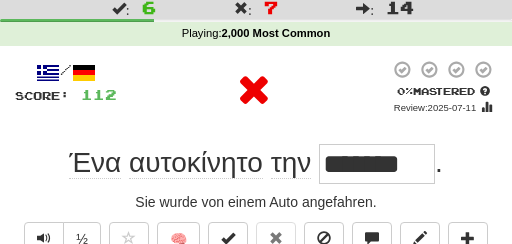 scroll, scrollTop: 0, scrollLeft: 0, axis: both 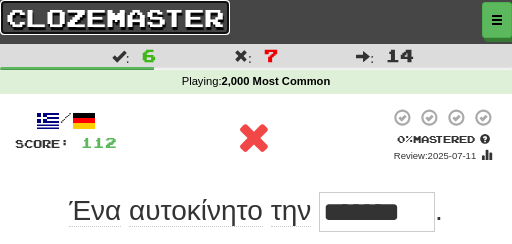 click on "clozemaster" at bounding box center [115, 17] 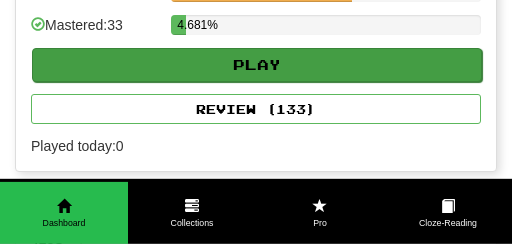 scroll, scrollTop: 1220, scrollLeft: 0, axis: vertical 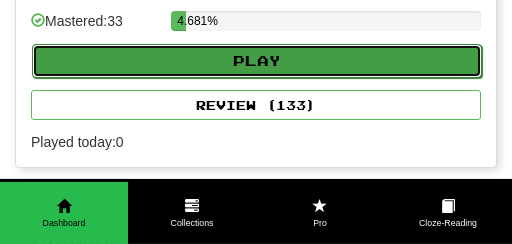 click on "Play" at bounding box center [257, 61] 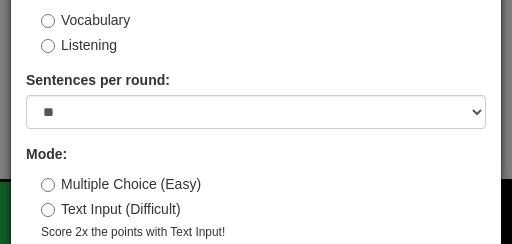 scroll, scrollTop: 135, scrollLeft: 0, axis: vertical 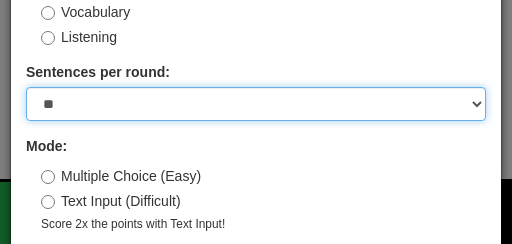 click on "* ** ** ** ** ** *** ********" at bounding box center [256, 104] 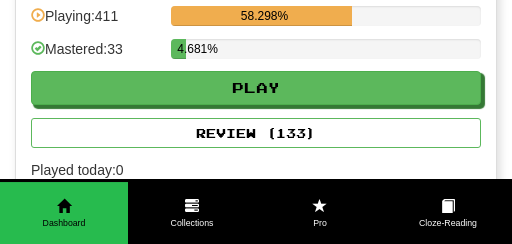 scroll, scrollTop: 1142, scrollLeft: 0, axis: vertical 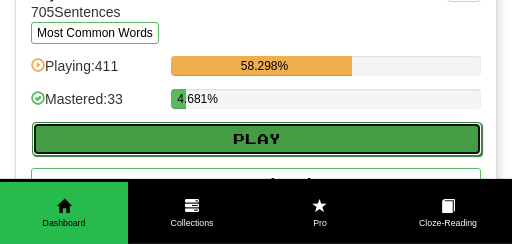 click on "Play" at bounding box center [257, 139] 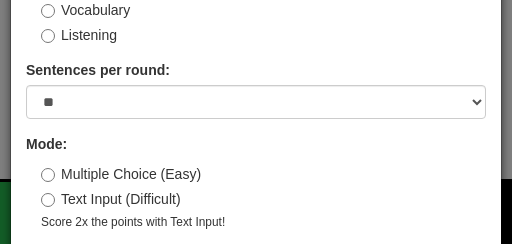 scroll, scrollTop: 199, scrollLeft: 0, axis: vertical 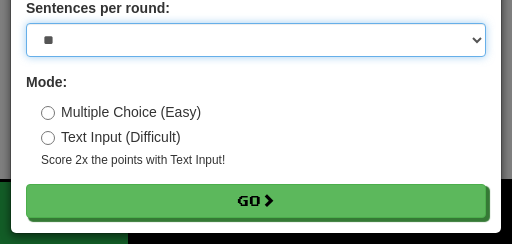 click on "* ** ** ** ** ** *** ********" at bounding box center [256, 40] 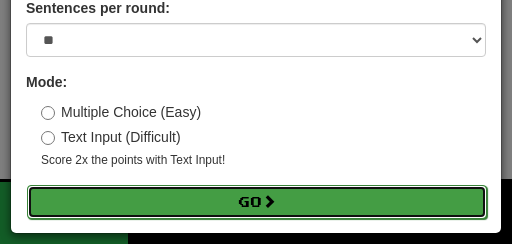 click on "Go" at bounding box center (257, 202) 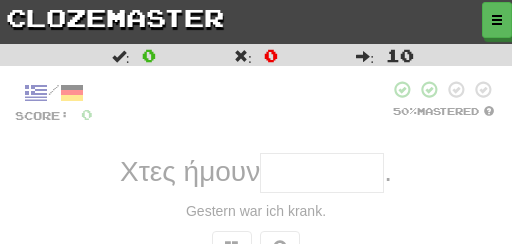 scroll, scrollTop: 0, scrollLeft: 0, axis: both 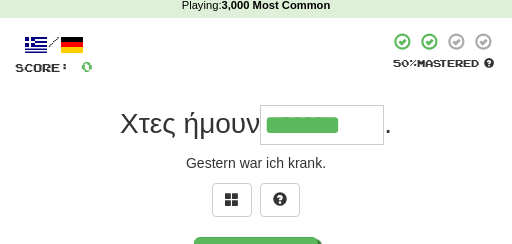 type on "*******" 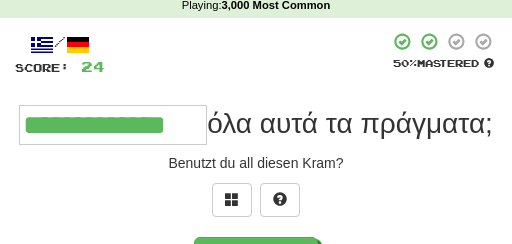 type on "**********" 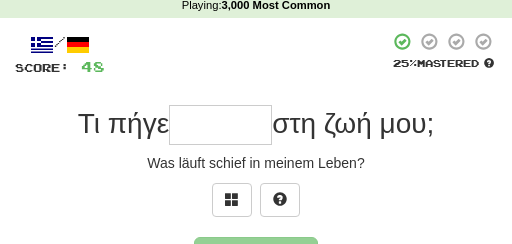 type on "*" 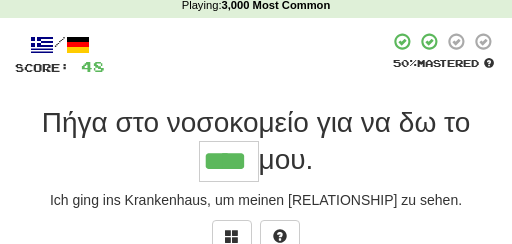 type on "****" 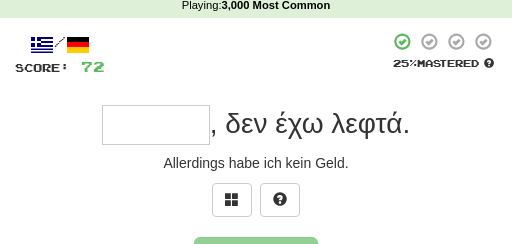 type on "*" 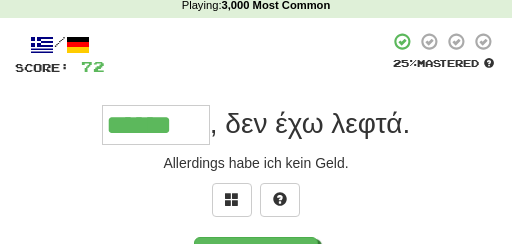 type on "******" 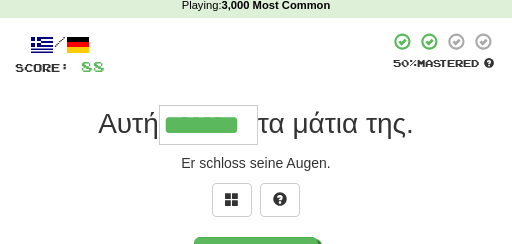 type on "*******" 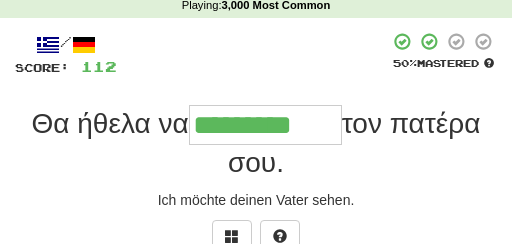 type on "*********" 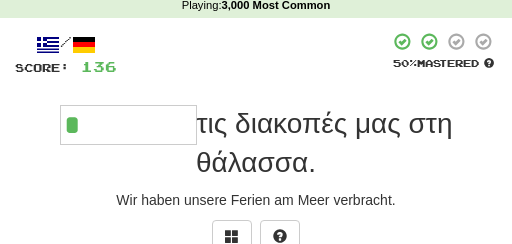 type on "********" 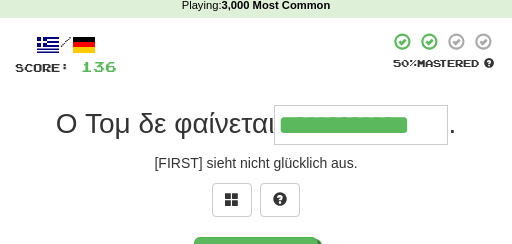 type on "**********" 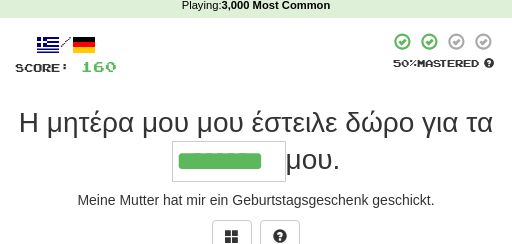 type on "********" 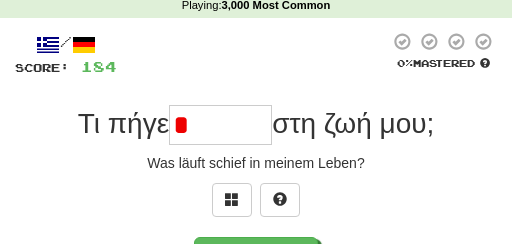 type on "******" 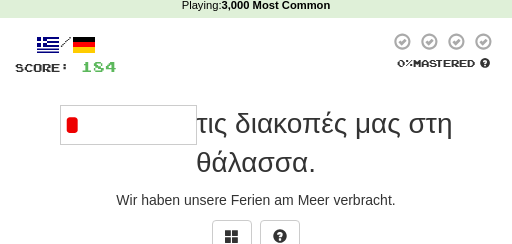 type on "********" 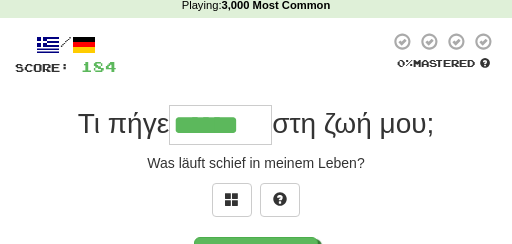 type on "******" 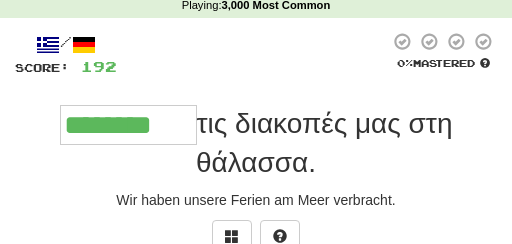 type on "********" 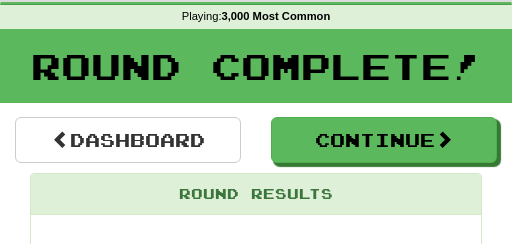 scroll, scrollTop: 35, scrollLeft: 0, axis: vertical 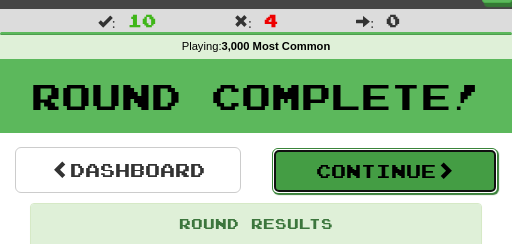 click on "Continue" at bounding box center [385, 171] 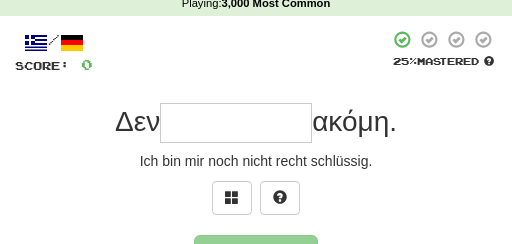 scroll, scrollTop: 79, scrollLeft: 0, axis: vertical 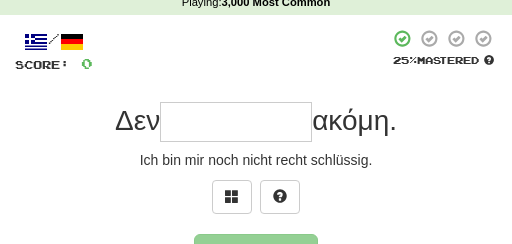type on "*" 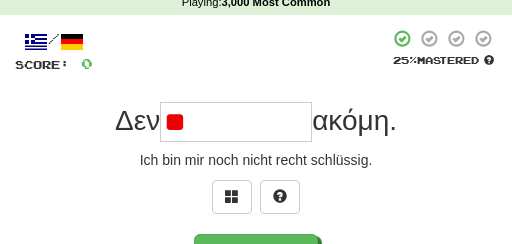 type on "*" 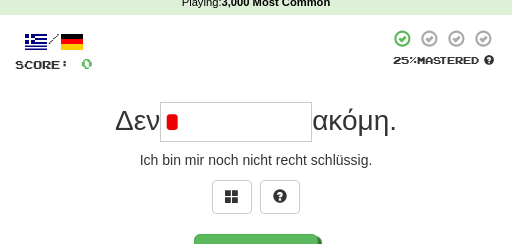 type on "*********" 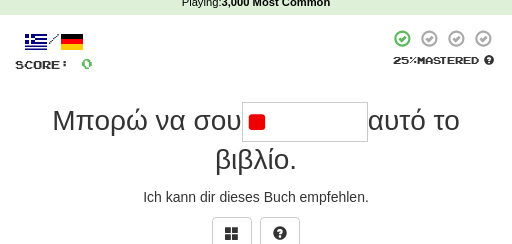 type on "*" 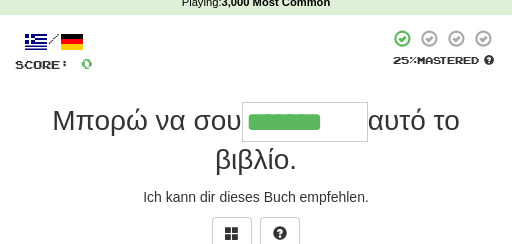 type on "*******" 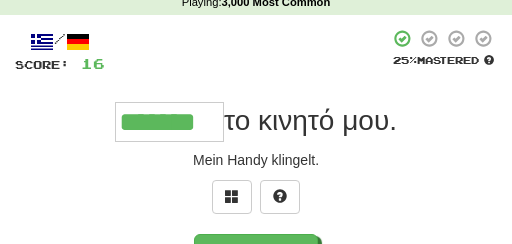 type on "*******" 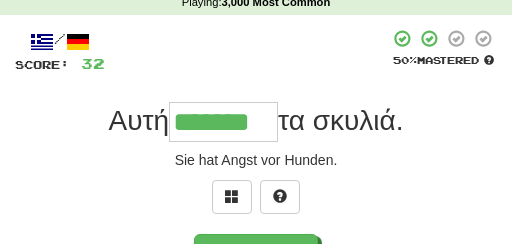 type on "*******" 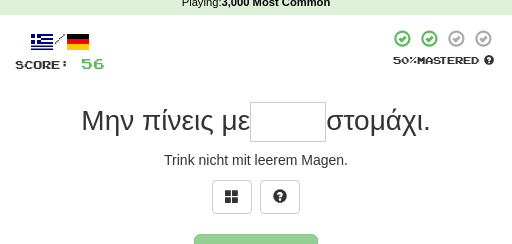 type on "*" 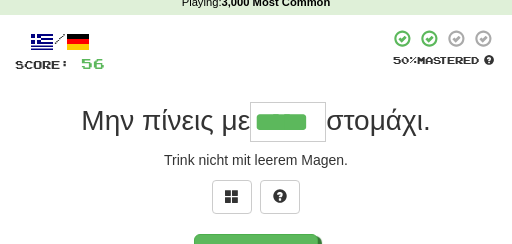 type on "*****" 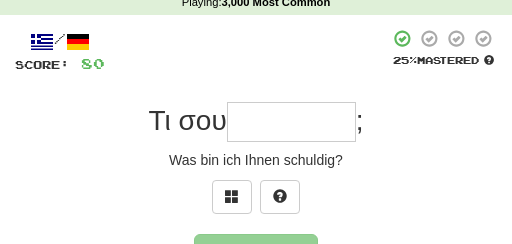 type on "*" 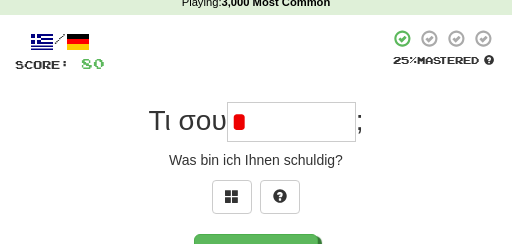 type on "*******" 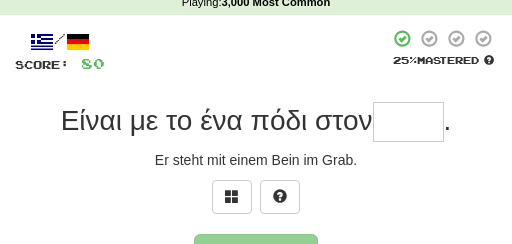 type on "*" 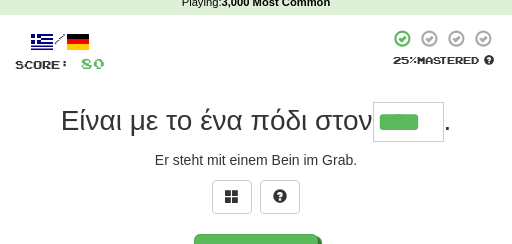 type on "****" 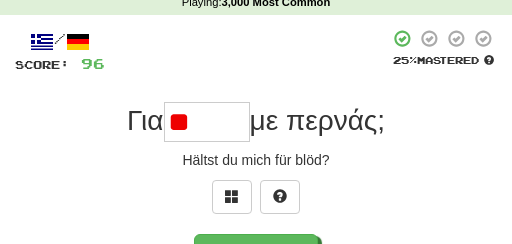 type on "*" 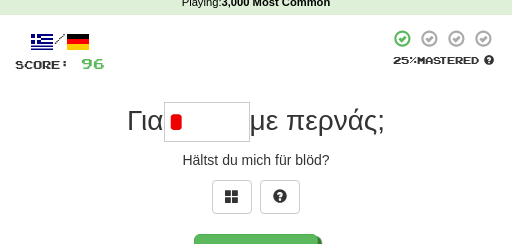 type on "*****" 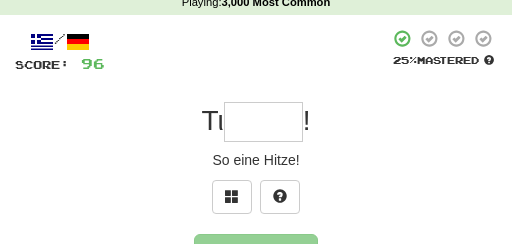 type on "*" 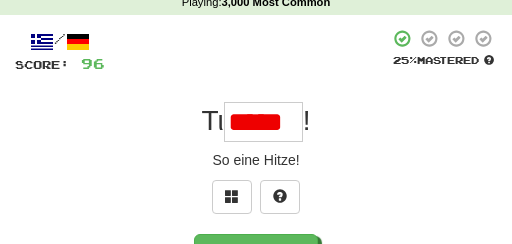 type on "*****" 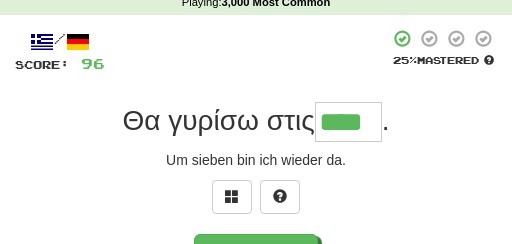type on "****" 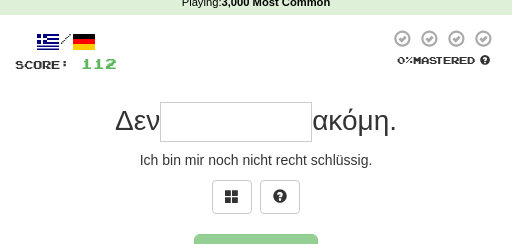 type on "*" 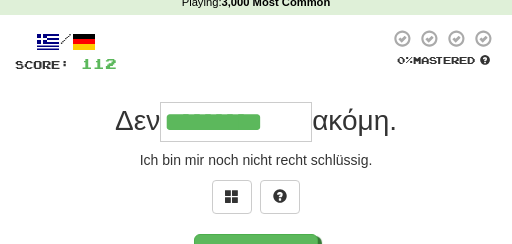 type on "*********" 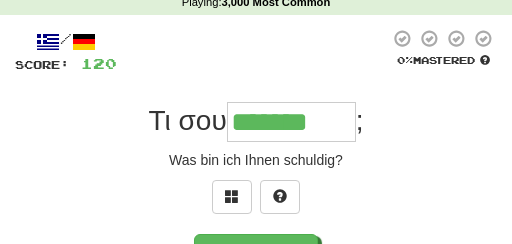 type on "*******" 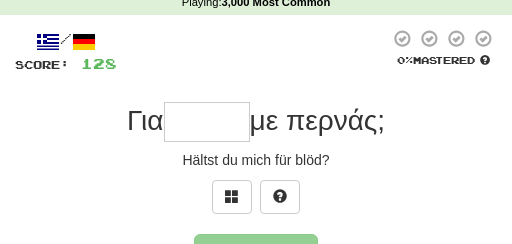 type on "*" 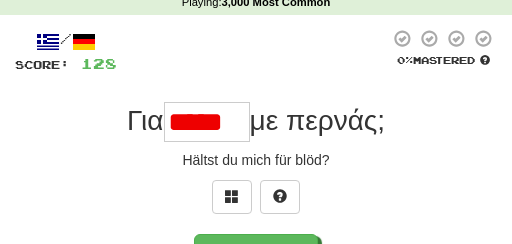 type on "*****" 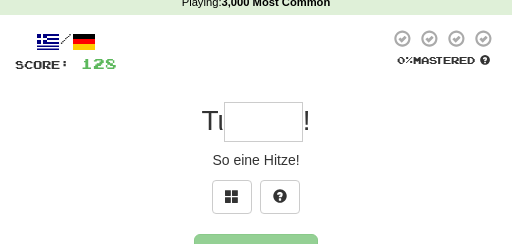 type on "*****" 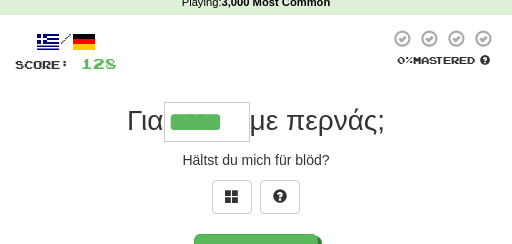 type on "*****" 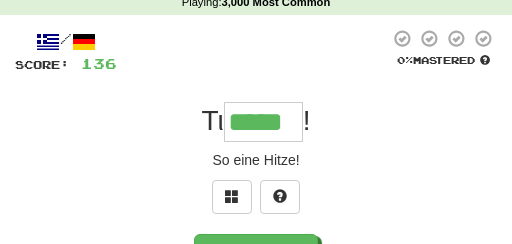 type on "*****" 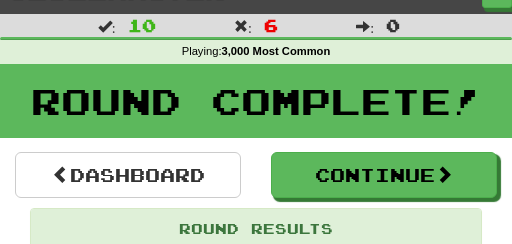 scroll, scrollTop: 0, scrollLeft: 0, axis: both 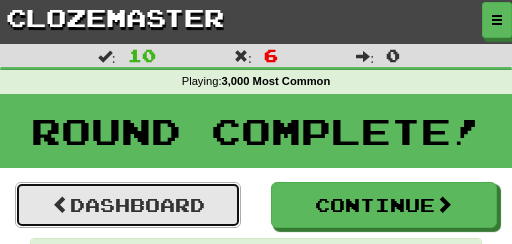 click on "Dashboard" at bounding box center [128, 205] 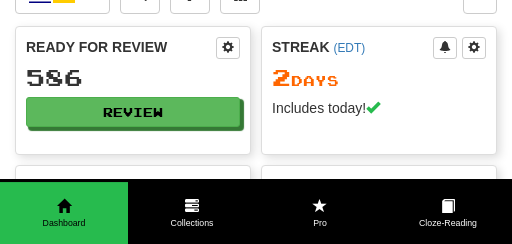 scroll, scrollTop: 0, scrollLeft: 0, axis: both 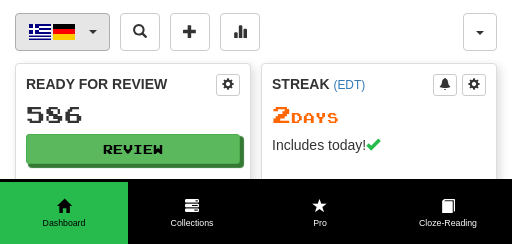 click on "Ελληνικά  /  Deutsch" at bounding box center (62, 32) 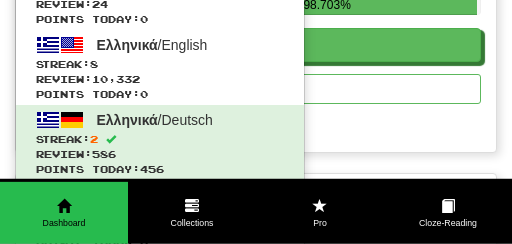 scroll, scrollTop: 551, scrollLeft: 0, axis: vertical 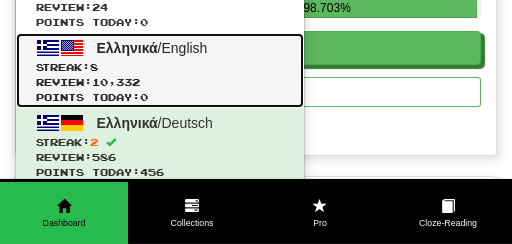 click on "Review:  10,332" at bounding box center (160, 82) 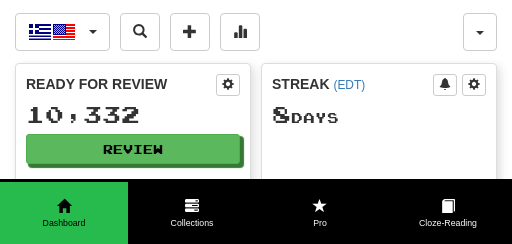 scroll, scrollTop: 0, scrollLeft: 0, axis: both 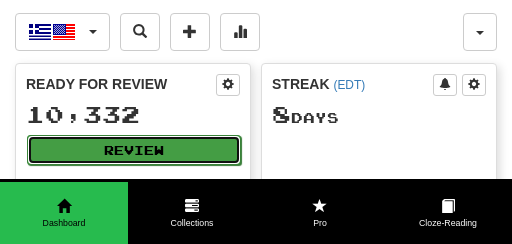 click on "Review" at bounding box center (134, 150) 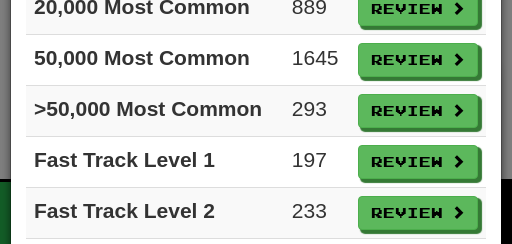 scroll, scrollTop: 213, scrollLeft: 0, axis: vertical 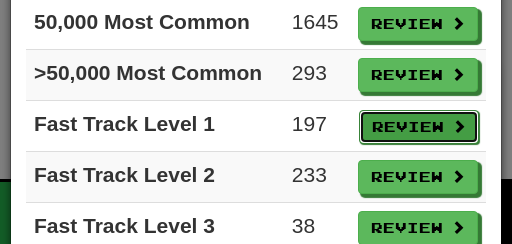 click on "Review" at bounding box center (419, 127) 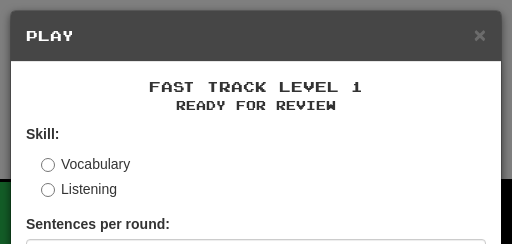 scroll, scrollTop: 216, scrollLeft: 0, axis: vertical 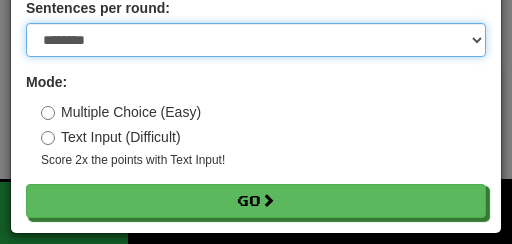 click on "* ** ** ** ** ** *** ********" at bounding box center [256, 40] 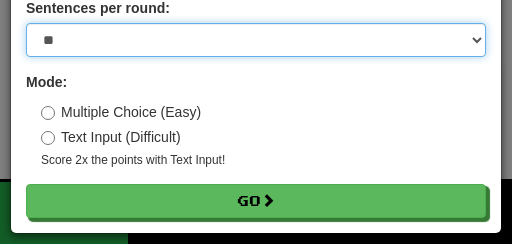 click on "**" at bounding box center [0, 0] 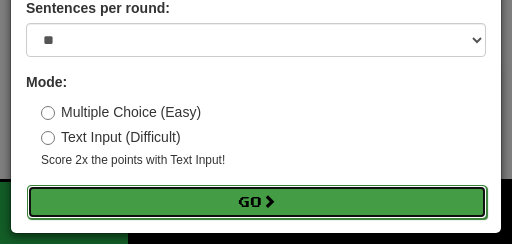 click on "Go" at bounding box center (257, 202) 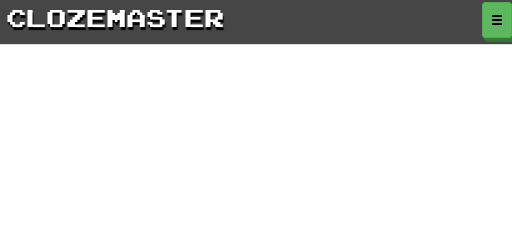 scroll, scrollTop: 0, scrollLeft: 0, axis: both 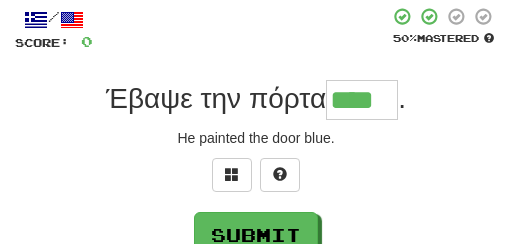 type on "****" 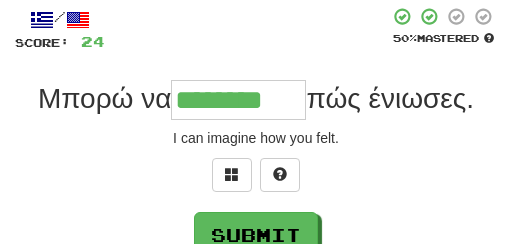 type on "********" 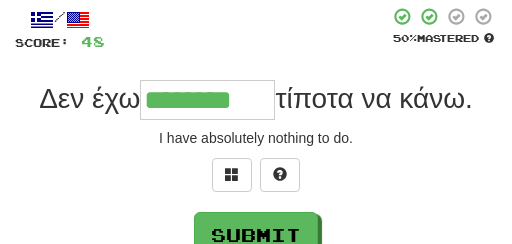 type on "********" 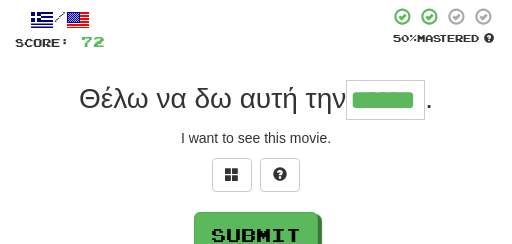 type on "******" 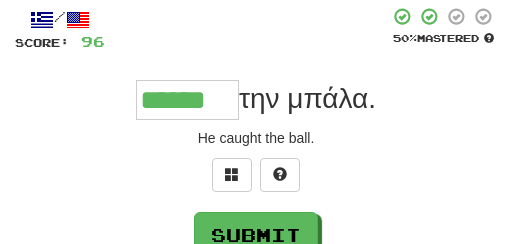 type on "******" 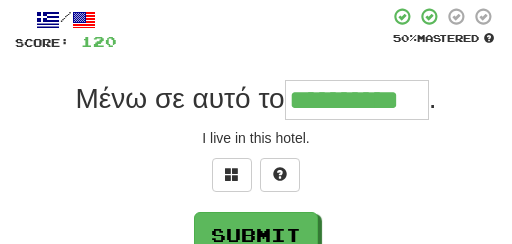 type on "**********" 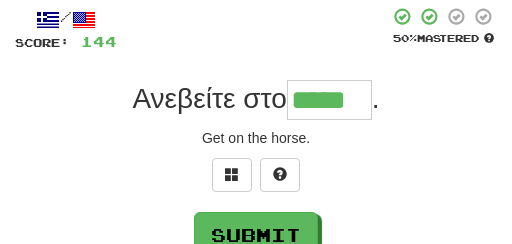 type on "*****" 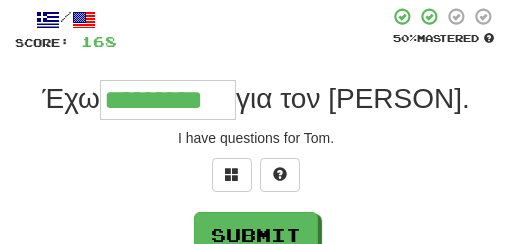 type on "*********" 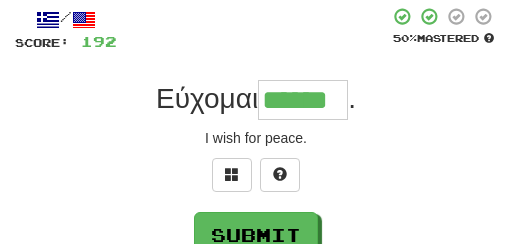 type on "******" 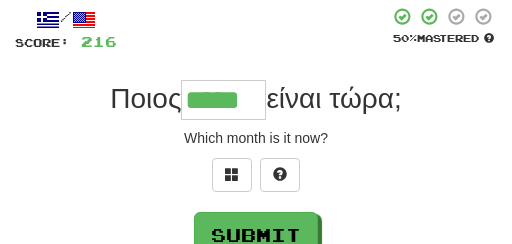 type on "*****" 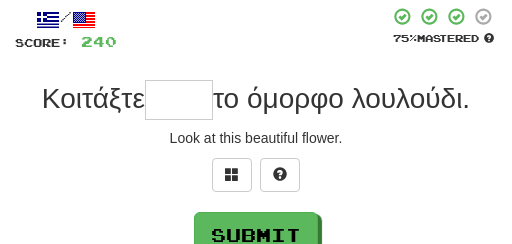 type on "*" 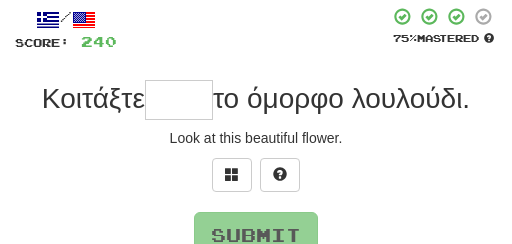 type on "*" 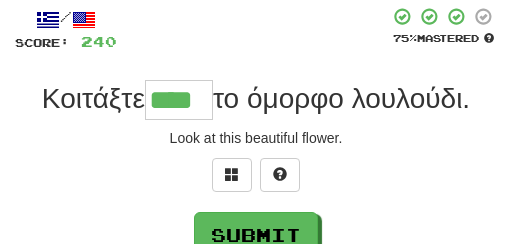 type on "****" 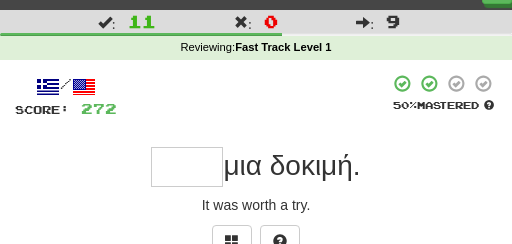 scroll, scrollTop: 41, scrollLeft: 0, axis: vertical 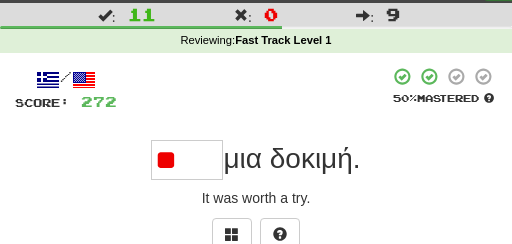 type on "*" 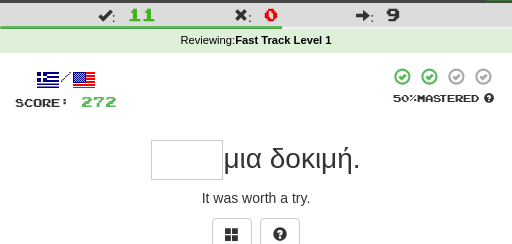 type on "*" 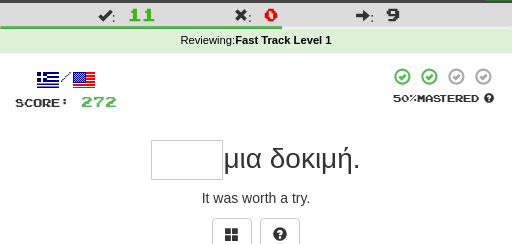 type on "*" 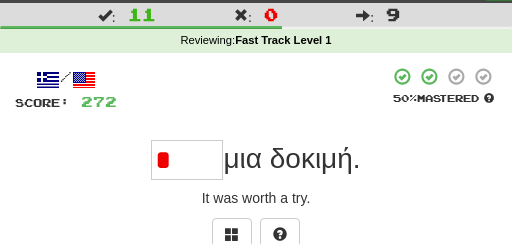 type on "*****" 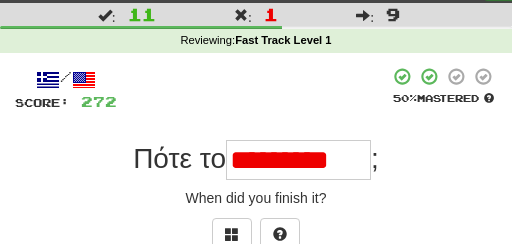 scroll, scrollTop: 0, scrollLeft: 0, axis: both 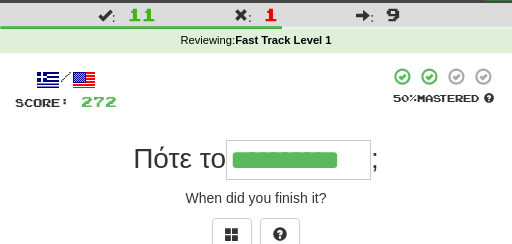 type on "**********" 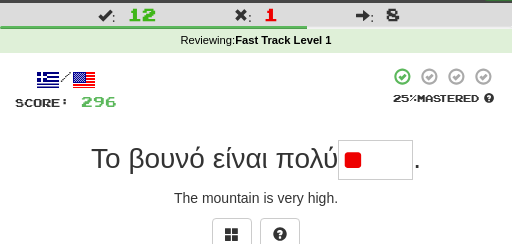 type on "*" 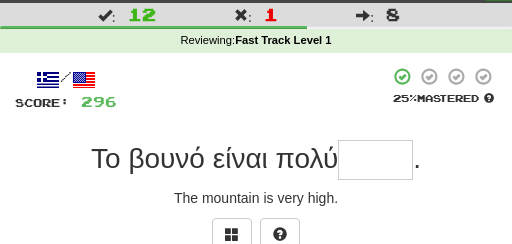 type on "*" 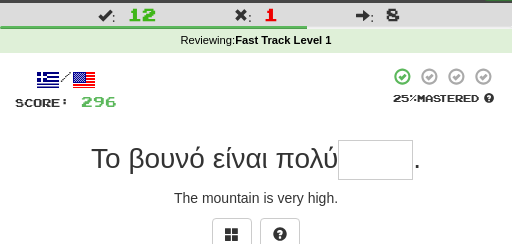 type on "*" 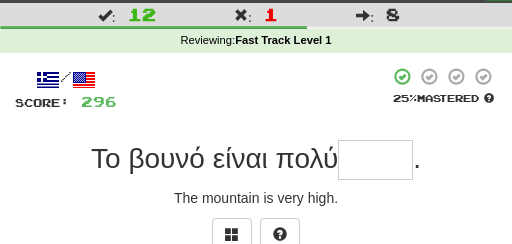 type on "*" 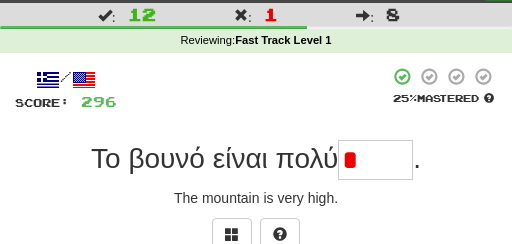 type on "****" 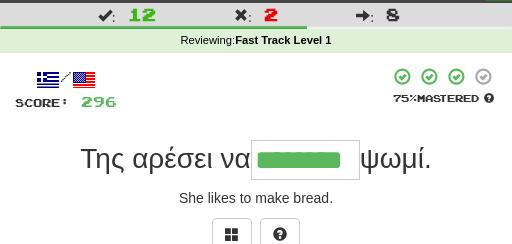type on "********" 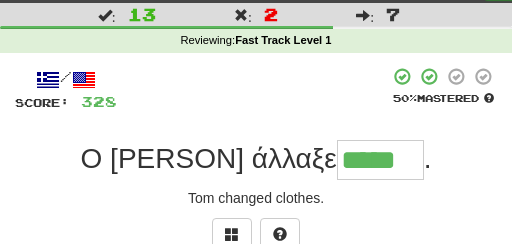 type on "*****" 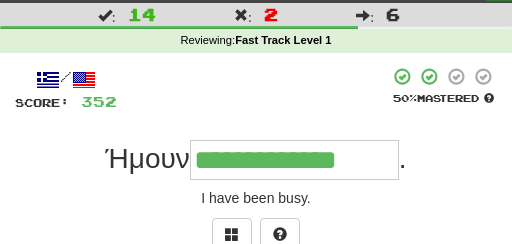 type on "**********" 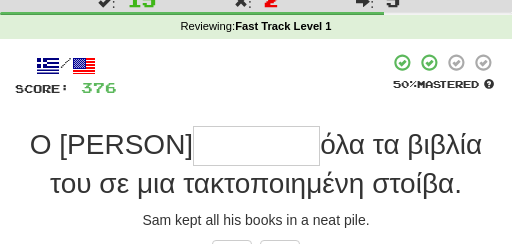scroll, scrollTop: 61, scrollLeft: 0, axis: vertical 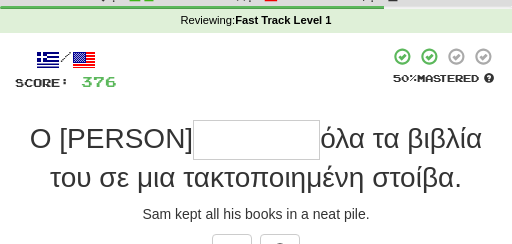 click on "Ο Σαμ   όλα τα βιβλία του σε μια τακτοποιημένη στοίβα." at bounding box center (256, 158) 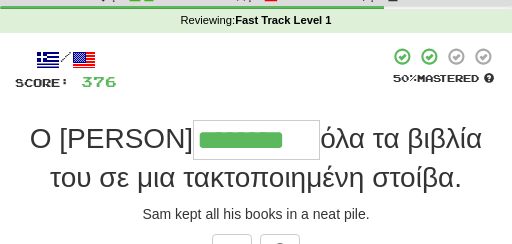 type on "********" 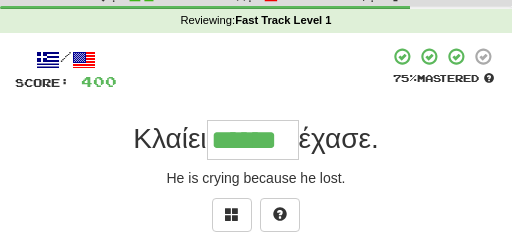 type on "******" 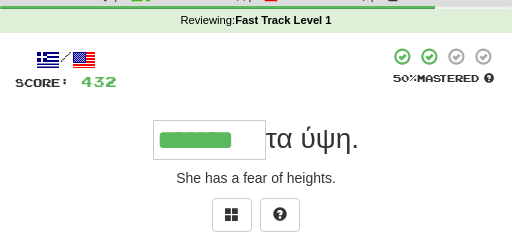 type on "*******" 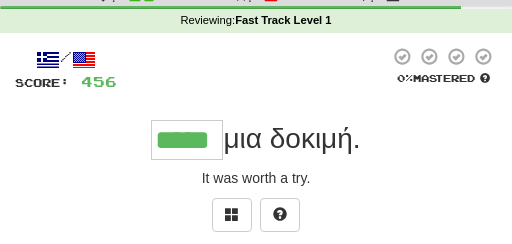 type on "*****" 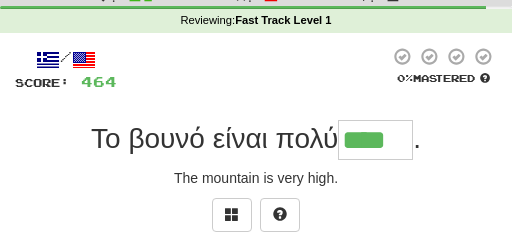 type on "****" 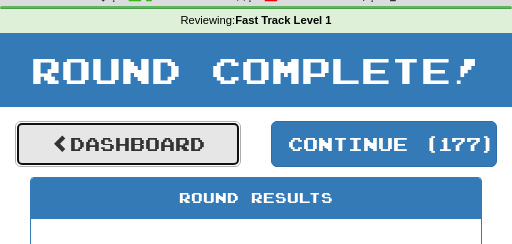 click on "Dashboard" at bounding box center (128, 144) 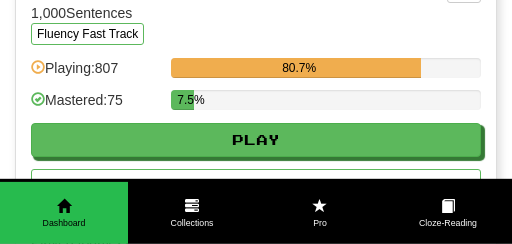 scroll, scrollTop: 3556, scrollLeft: 0, axis: vertical 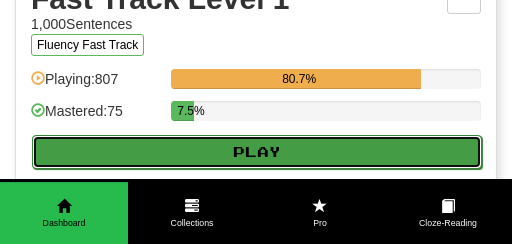click on "Play" at bounding box center (257, 152) 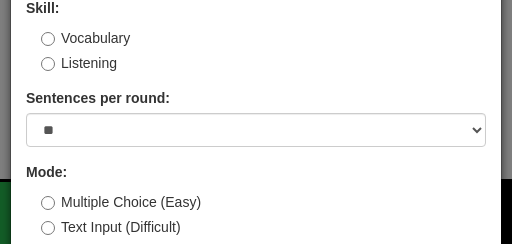 scroll, scrollTop: 114, scrollLeft: 0, axis: vertical 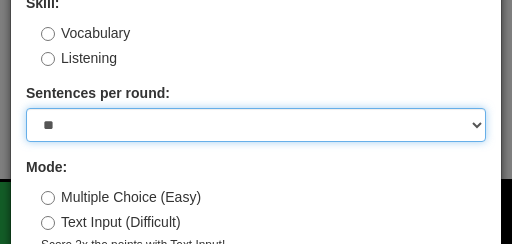 select on "*" 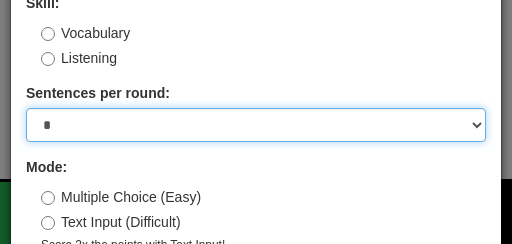 click on "*" at bounding box center (0, 0) 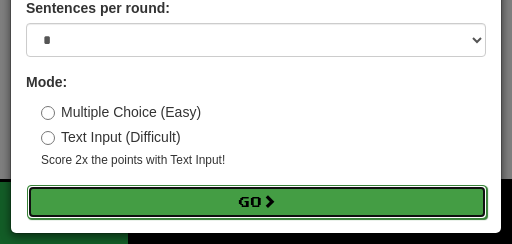 click on "Go" at bounding box center [257, 202] 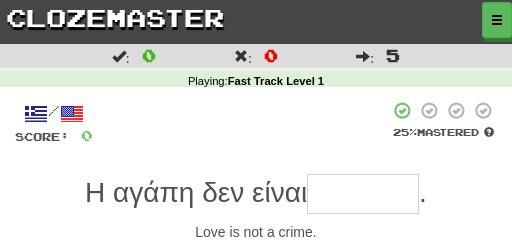 scroll, scrollTop: 0, scrollLeft: 0, axis: both 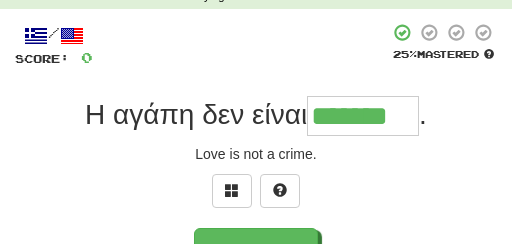 type on "*******" 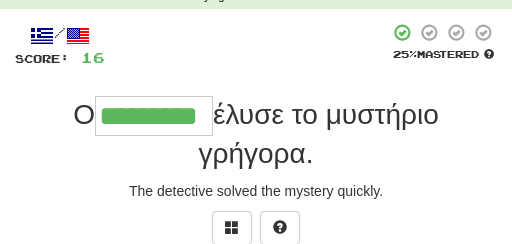type on "*********" 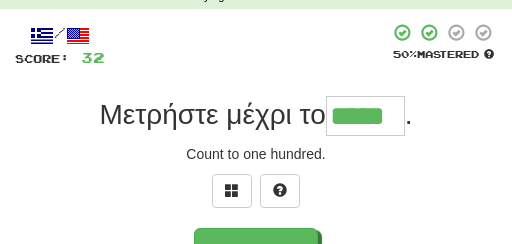 type on "*****" 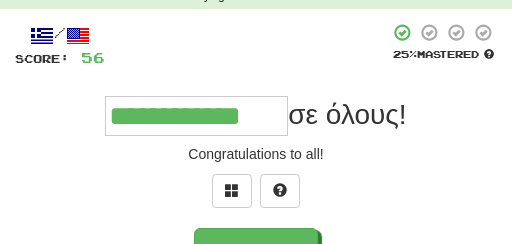 type on "**********" 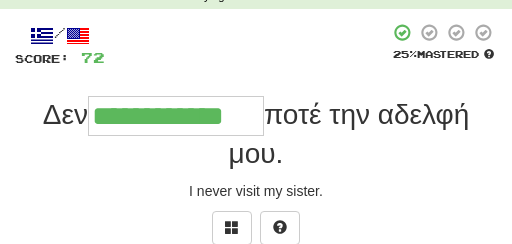 type on "**********" 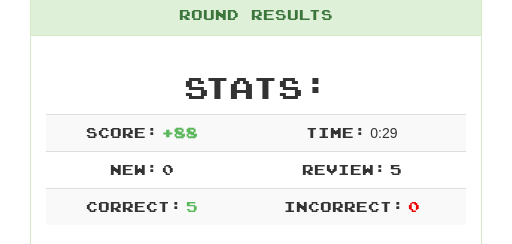 scroll, scrollTop: 244, scrollLeft: 0, axis: vertical 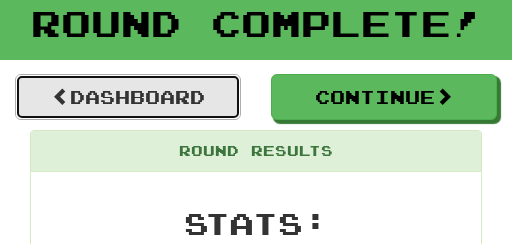click on "Dashboard" at bounding box center [128, 97] 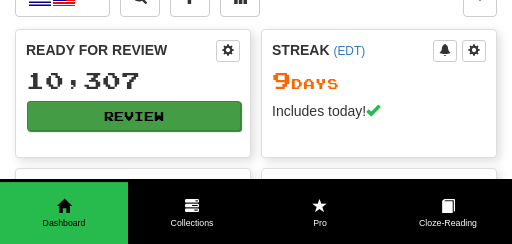 scroll, scrollTop: 34, scrollLeft: 0, axis: vertical 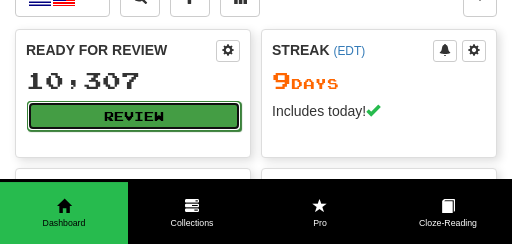 click on "Review" at bounding box center [134, 116] 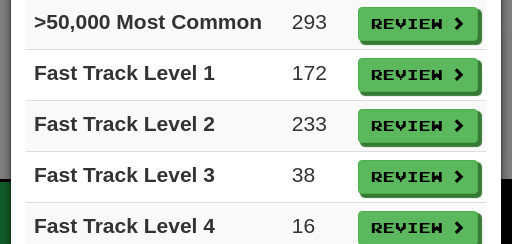 scroll, scrollTop: 302, scrollLeft: 0, axis: vertical 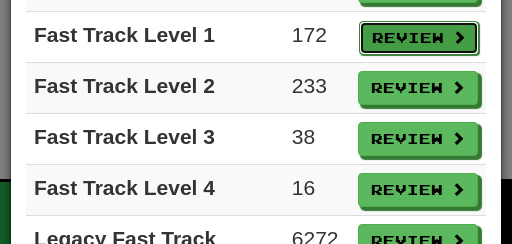 click on "Review" at bounding box center [419, 38] 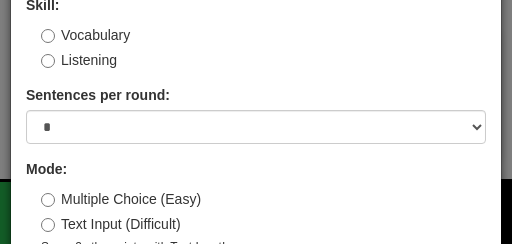 scroll, scrollTop: 130, scrollLeft: 0, axis: vertical 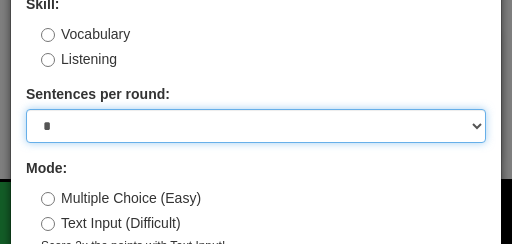 select on "**" 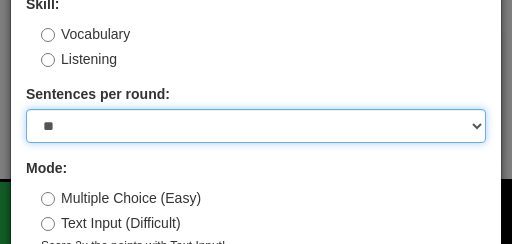click on "**" at bounding box center [0, 0] 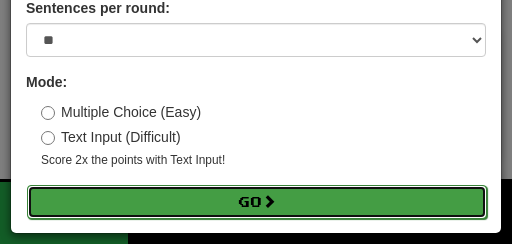 click on "Go" at bounding box center [257, 202] 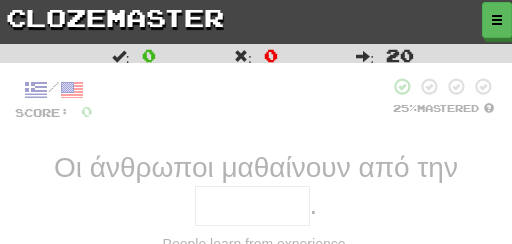 scroll, scrollTop: 0, scrollLeft: 0, axis: both 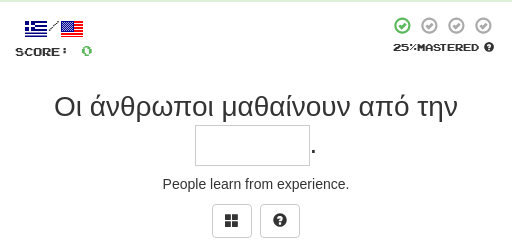 type on "*" 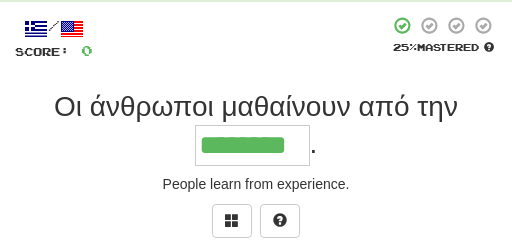 type on "********" 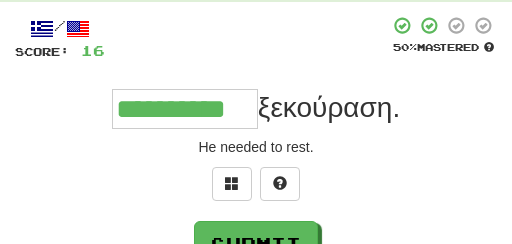 type on "**********" 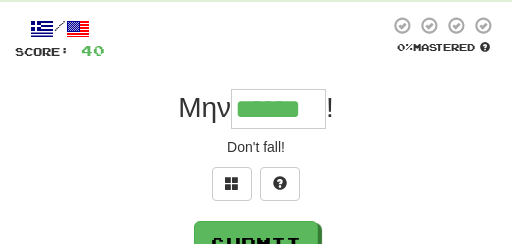 type on "******" 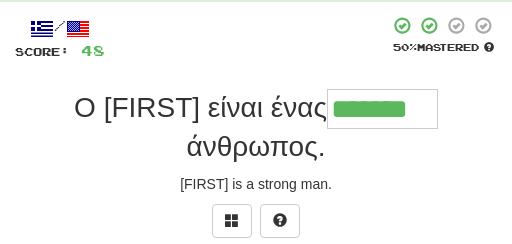 type on "*******" 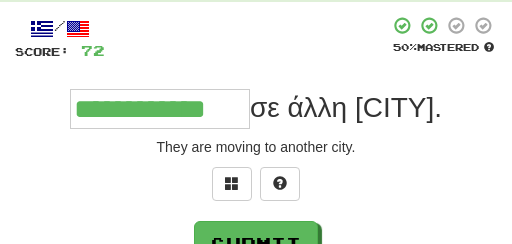 type on "**********" 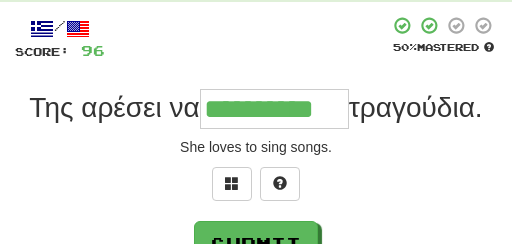 type on "**********" 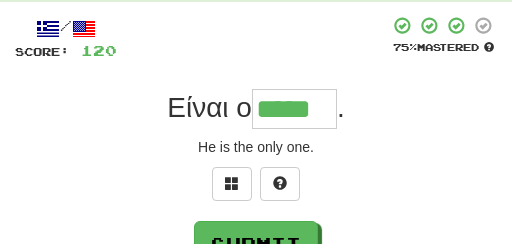 type on "*****" 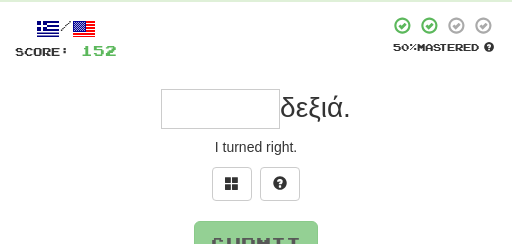 type on "*" 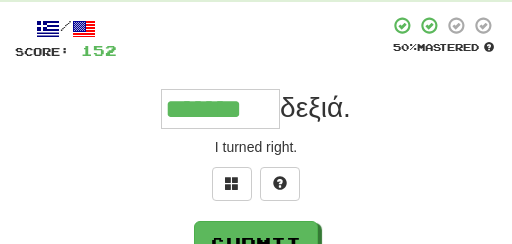 type on "*******" 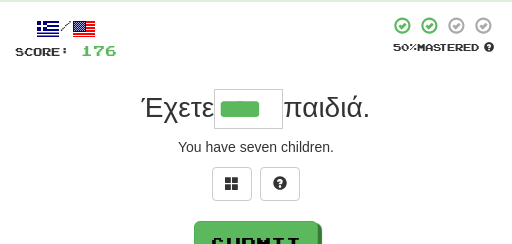 type on "****" 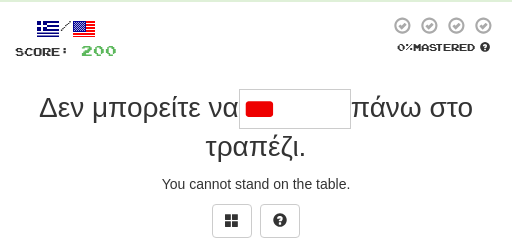 type on "********" 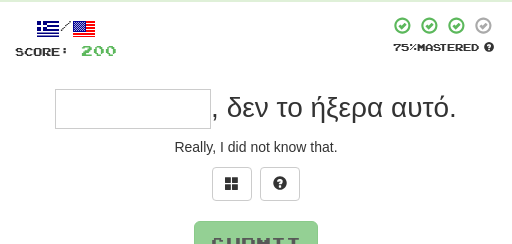 type on "*" 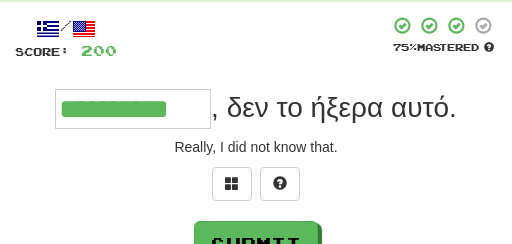 type on "**********" 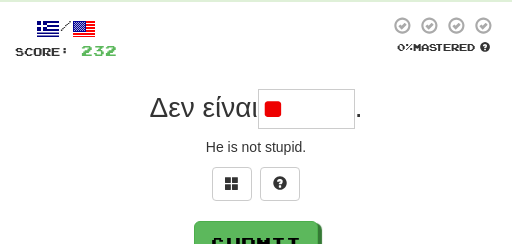 type on "*" 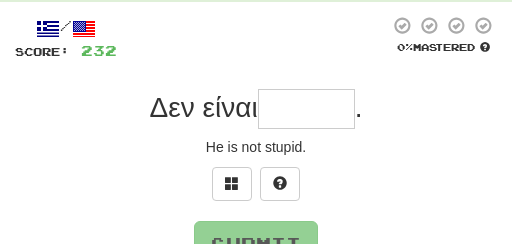 type on "*" 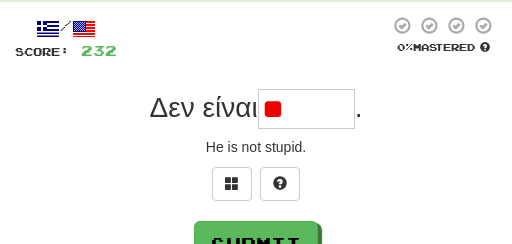 type on "*" 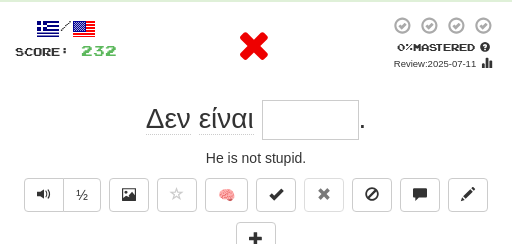 type on "*******" 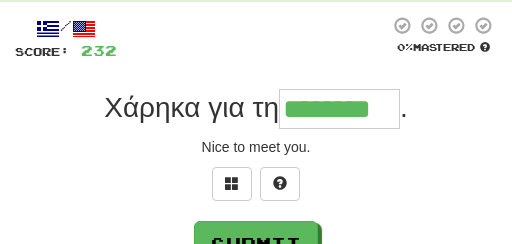 type on "********" 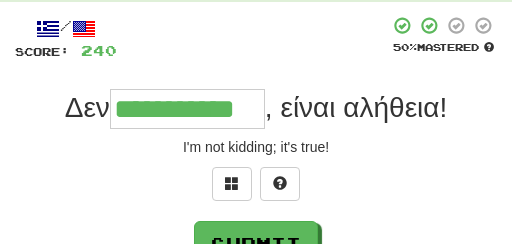 type on "**********" 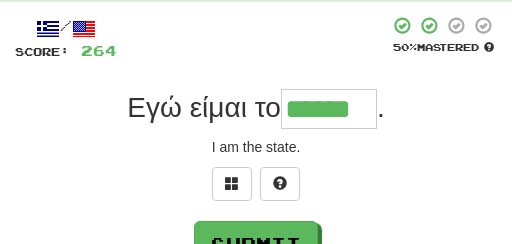 type on "******" 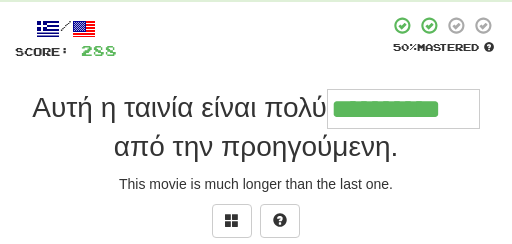 type on "**********" 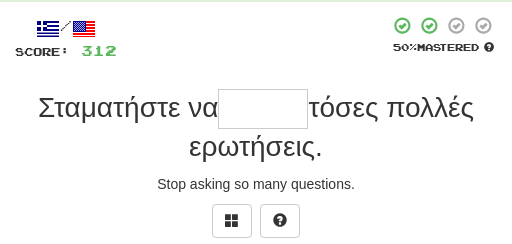 type on "*" 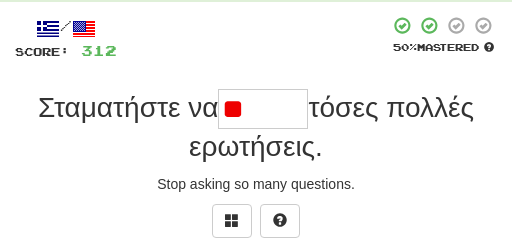 type on "*" 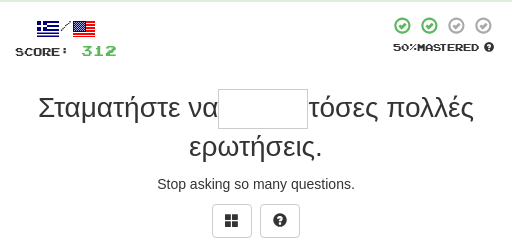 type on "*" 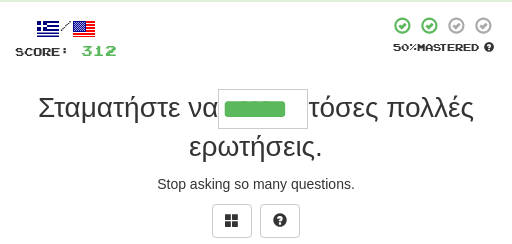 type on "******" 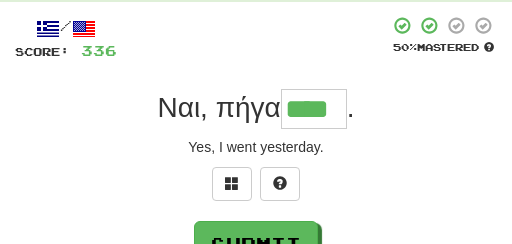 type on "****" 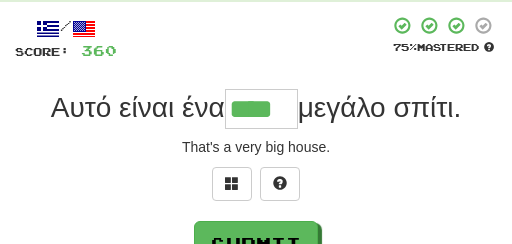 type on "****" 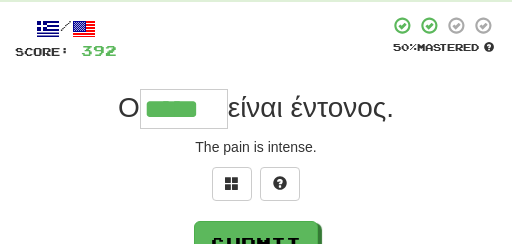 type on "*****" 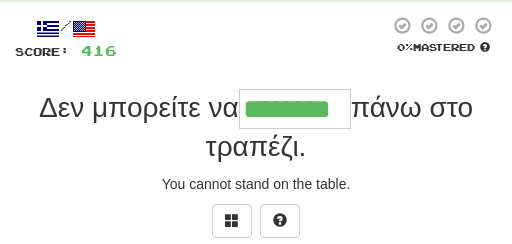 type on "********" 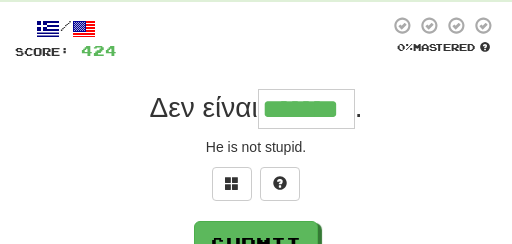 type on "*******" 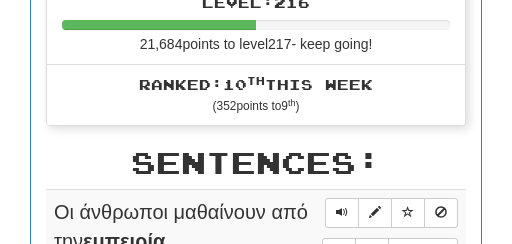 scroll, scrollTop: 814, scrollLeft: 0, axis: vertical 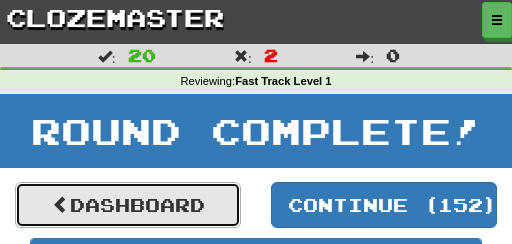 click on "Dashboard" at bounding box center (128, 205) 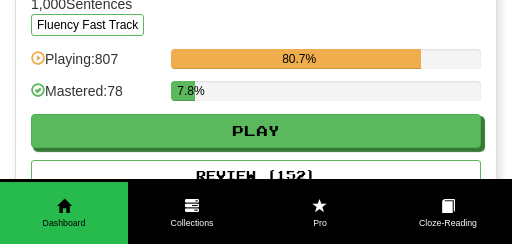 scroll, scrollTop: 3579, scrollLeft: 0, axis: vertical 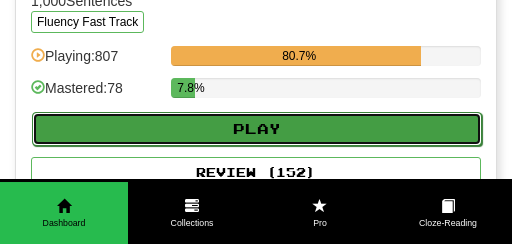 click on "Play" at bounding box center [257, 129] 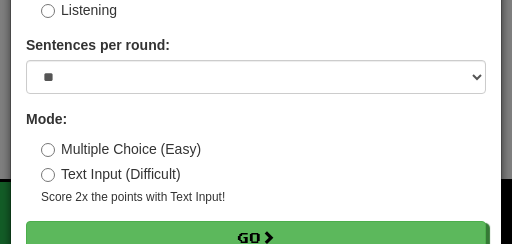 scroll, scrollTop: 174, scrollLeft: 0, axis: vertical 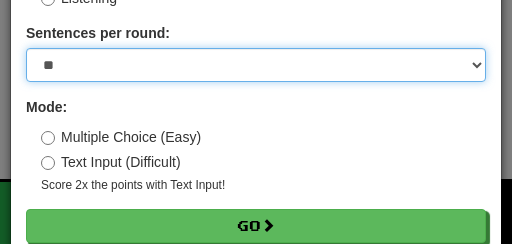 click on "* ** ** ** ** ** *** ********" at bounding box center [256, 65] 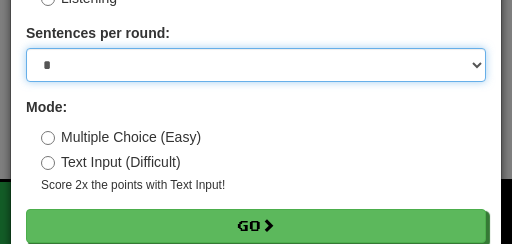 click on "*" at bounding box center [0, 0] 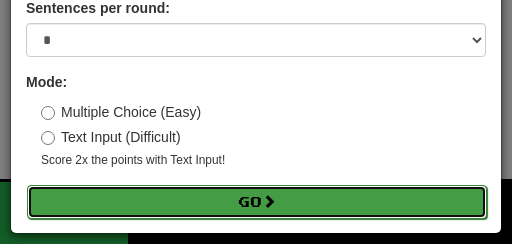 click on "Go" at bounding box center [257, 202] 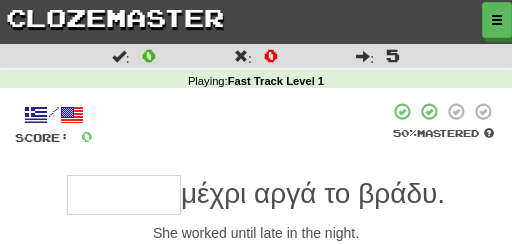 scroll, scrollTop: 0, scrollLeft: 0, axis: both 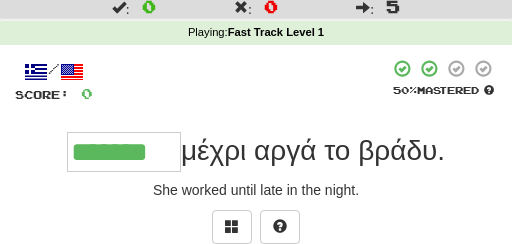 type on "*******" 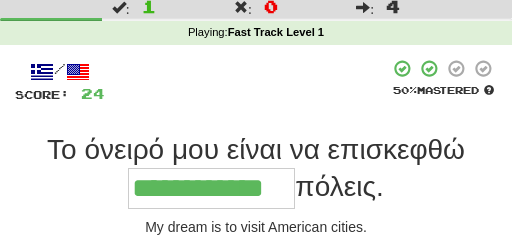 type on "**********" 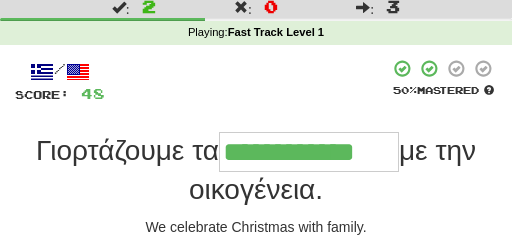 type on "**********" 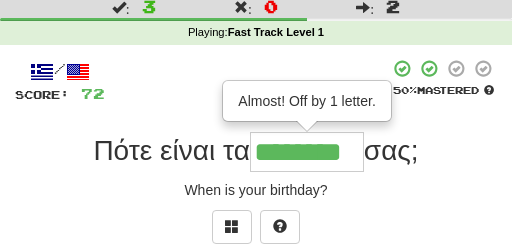 type on "********" 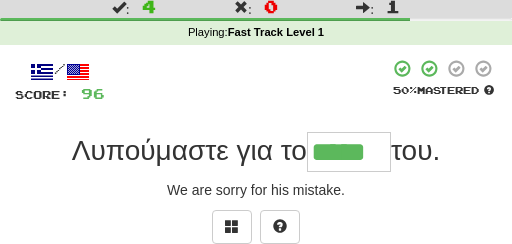 type on "*****" 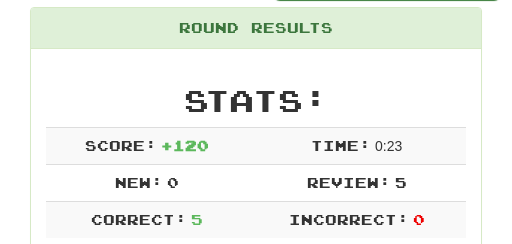 scroll, scrollTop: 240, scrollLeft: 0, axis: vertical 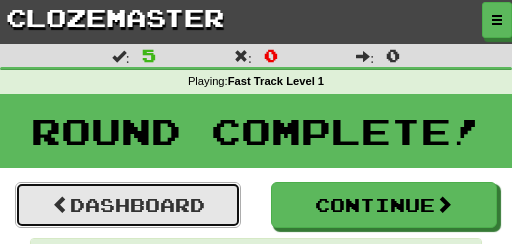 click on "Dashboard" at bounding box center (128, 205) 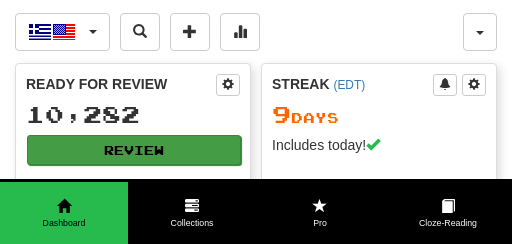 scroll, scrollTop: 0, scrollLeft: 0, axis: both 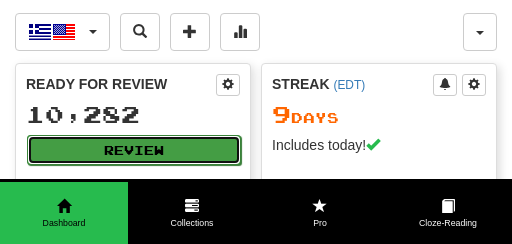click on "Review" at bounding box center [134, 150] 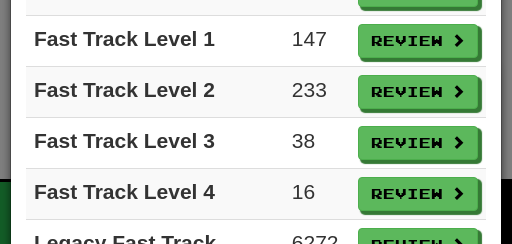 scroll, scrollTop: 298, scrollLeft: 0, axis: vertical 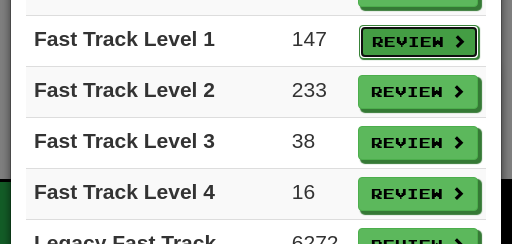 click on "Review" at bounding box center [419, 42] 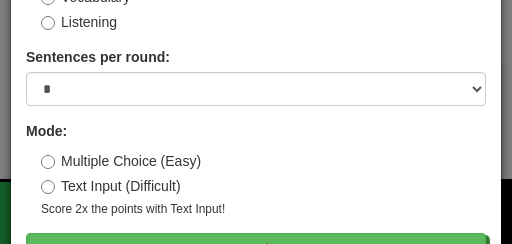 scroll, scrollTop: 183, scrollLeft: 0, axis: vertical 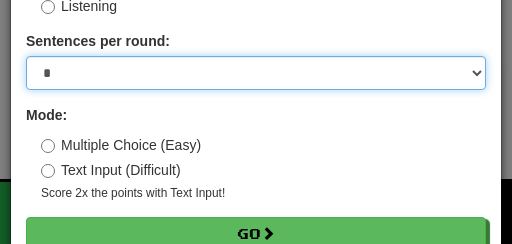 click on "* ** ** ** ** ** *** ********" at bounding box center [256, 73] 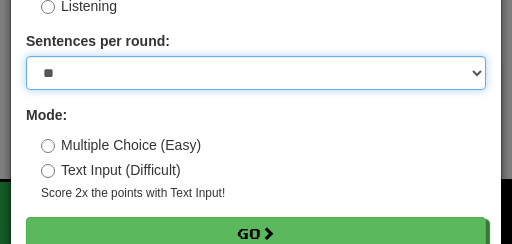 click on "**" at bounding box center (0, 0) 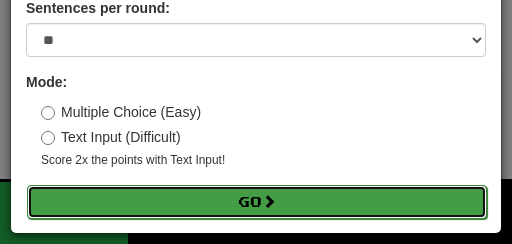 click on "Go" at bounding box center (257, 202) 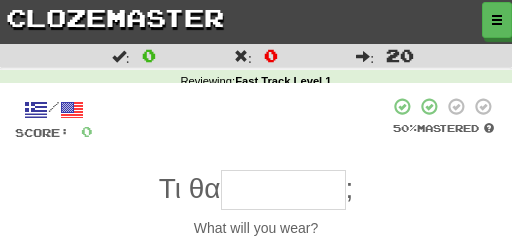 scroll, scrollTop: 0, scrollLeft: 0, axis: both 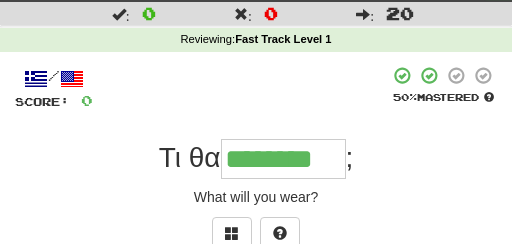 type on "********" 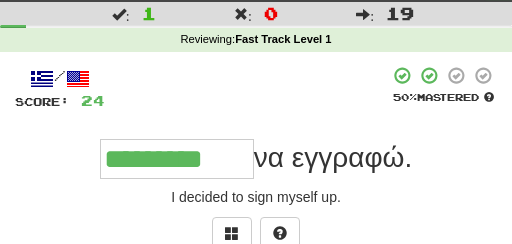 type on "*********" 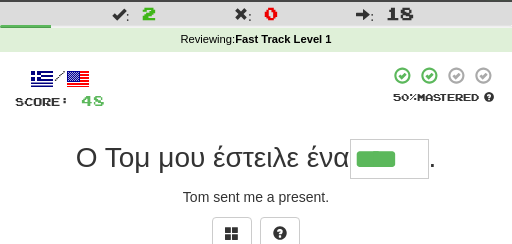 type on "****" 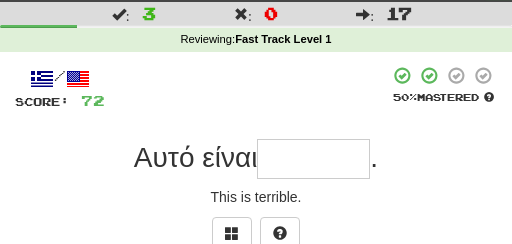 type on "*" 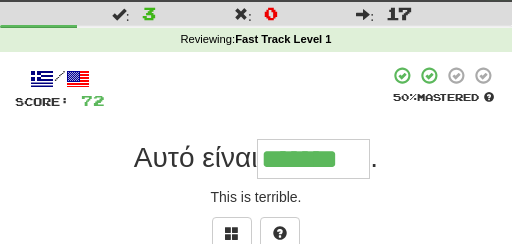 type on "*******" 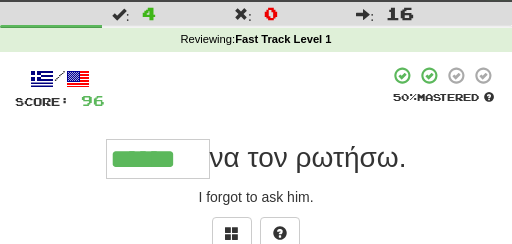 type on "******" 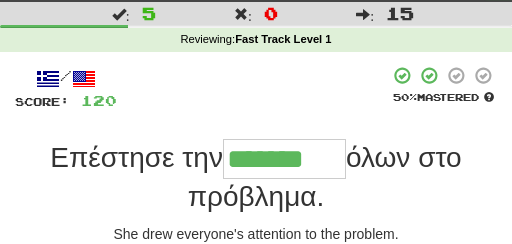 type on "*******" 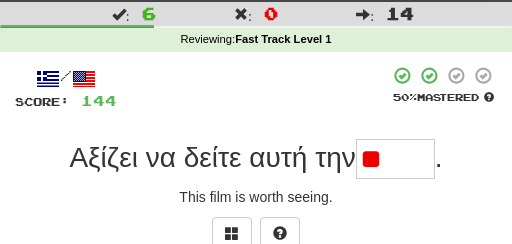 type on "*" 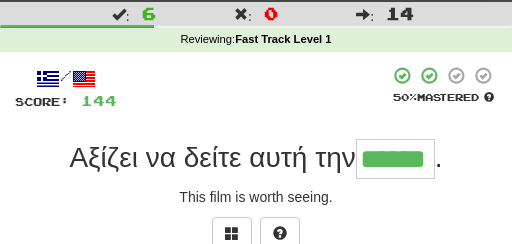 type on "******" 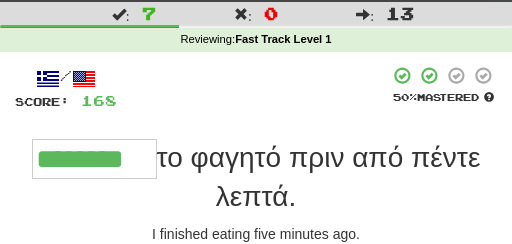 type on "********" 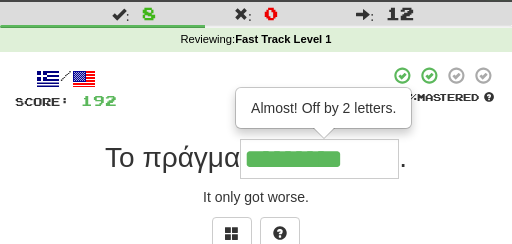 type on "**********" 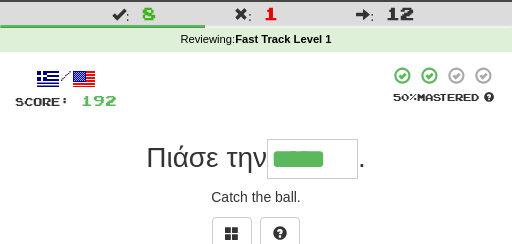 type on "*****" 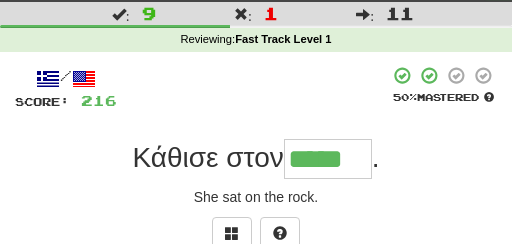 type on "*****" 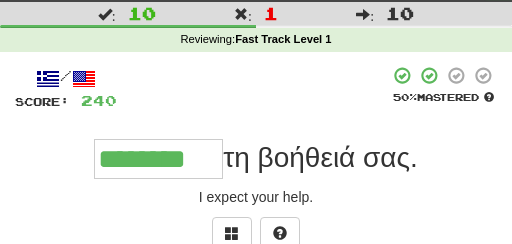 type on "********" 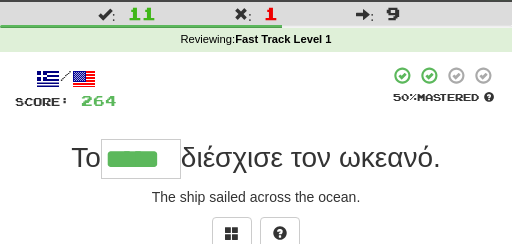 type on "*****" 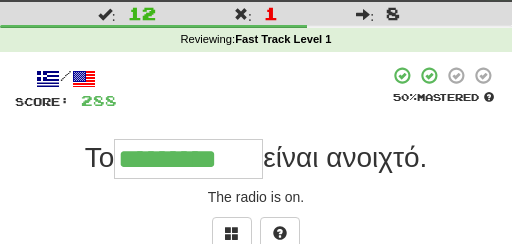 type on "*********" 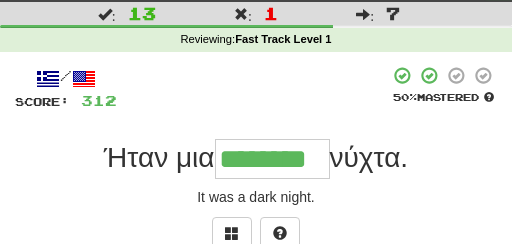 type on "********" 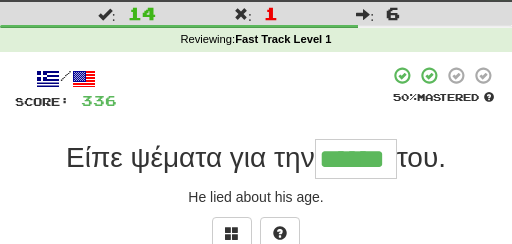 type on "******" 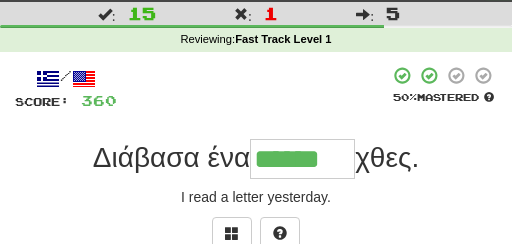 type on "******" 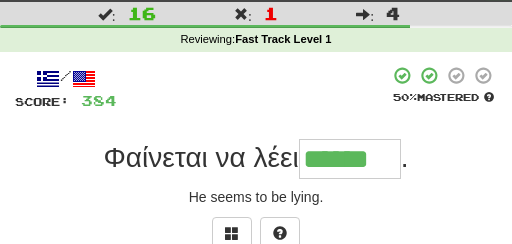 type on "******" 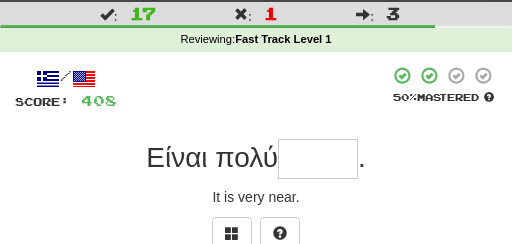 type on "*" 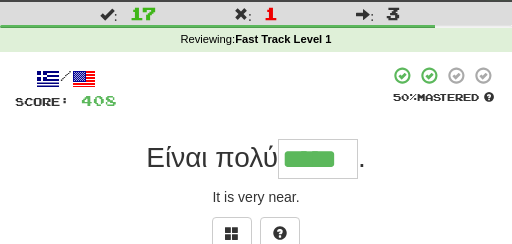 type on "*****" 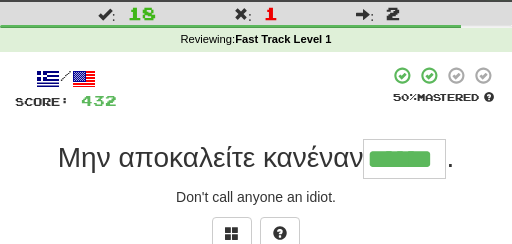 type on "******" 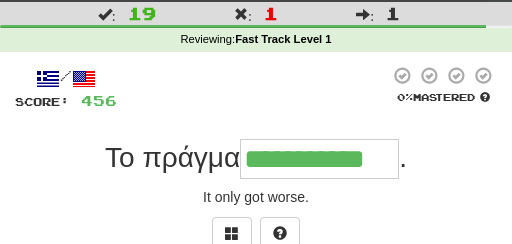 type on "**********" 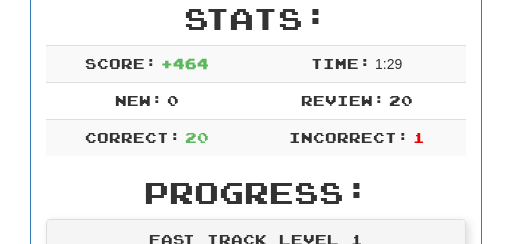 scroll, scrollTop: 317, scrollLeft: 0, axis: vertical 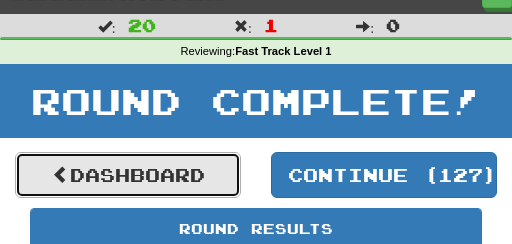 click on "Dashboard" at bounding box center (128, 175) 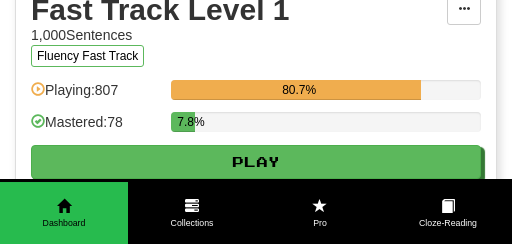 scroll, scrollTop: 3548, scrollLeft: 0, axis: vertical 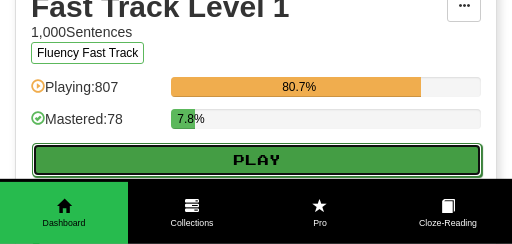 click on "Play" at bounding box center (257, 160) 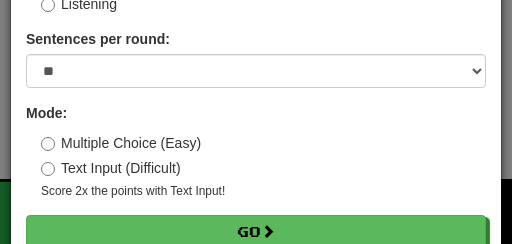 scroll, scrollTop: 175, scrollLeft: 0, axis: vertical 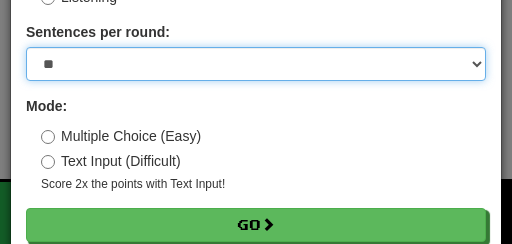 click on "* ** ** ** ** ** *** ********" at bounding box center (256, 64) 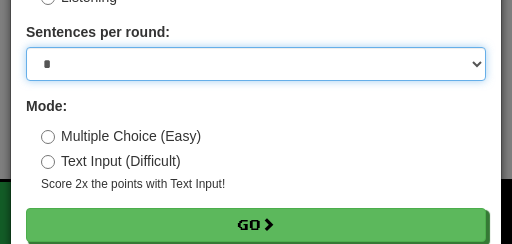 click on "*" at bounding box center (0, 0) 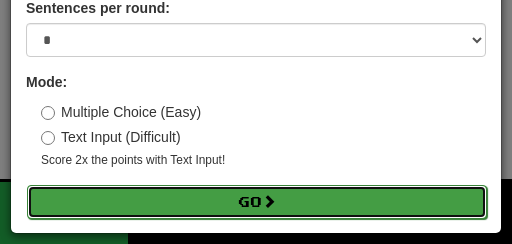 click on "Go" at bounding box center (257, 202) 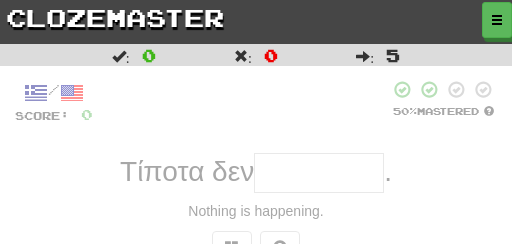 scroll, scrollTop: 0, scrollLeft: 0, axis: both 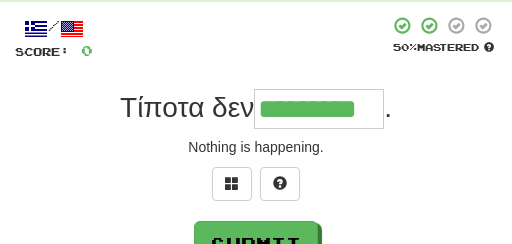 type on "*********" 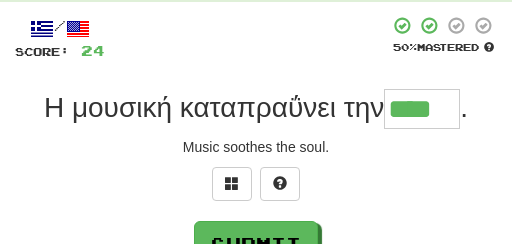 type on "****" 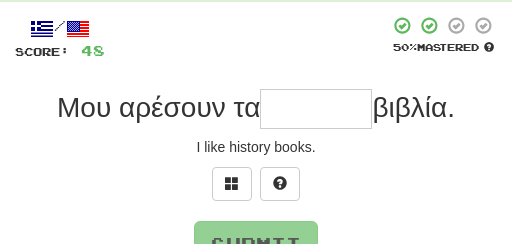 type on "*" 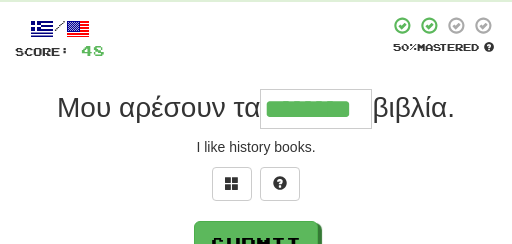 type on "********" 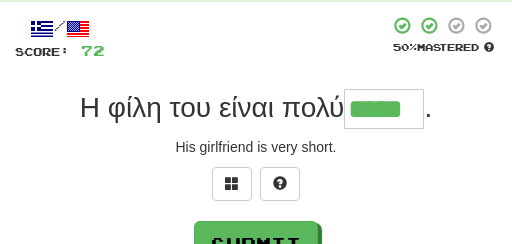 type on "*****" 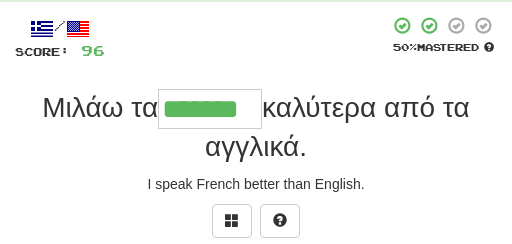 type on "*******" 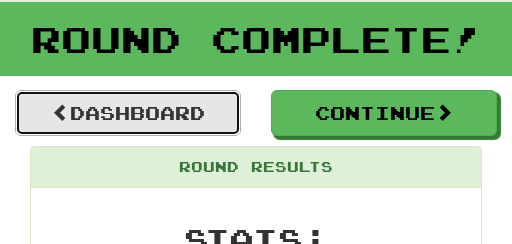 click on "Dashboard" at bounding box center [128, 113] 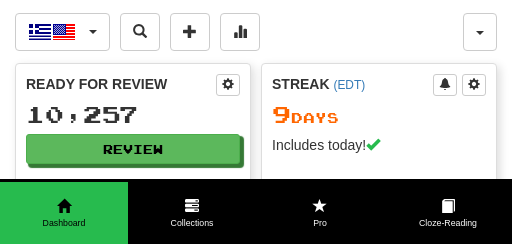 scroll, scrollTop: 0, scrollLeft: 0, axis: both 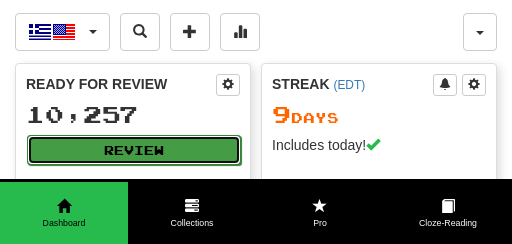 click on "Review" at bounding box center [134, 150] 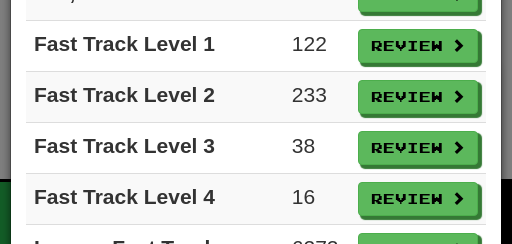 scroll, scrollTop: 287, scrollLeft: 0, axis: vertical 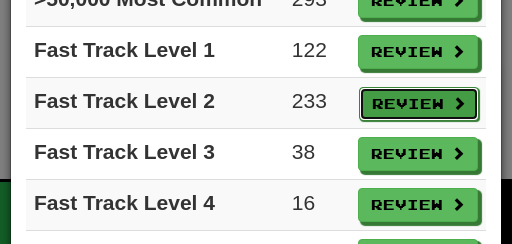 click on "Review" at bounding box center [419, 104] 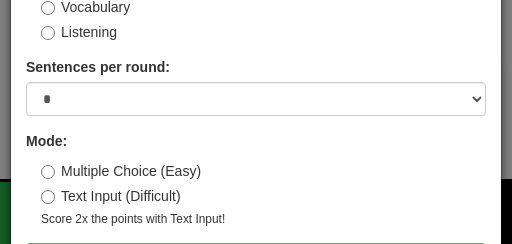 scroll, scrollTop: 171, scrollLeft: 0, axis: vertical 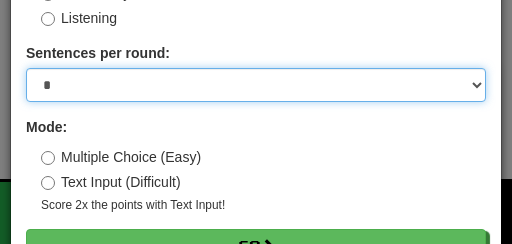 select on "**" 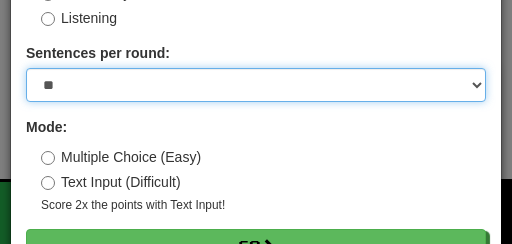 click on "**" at bounding box center [0, 0] 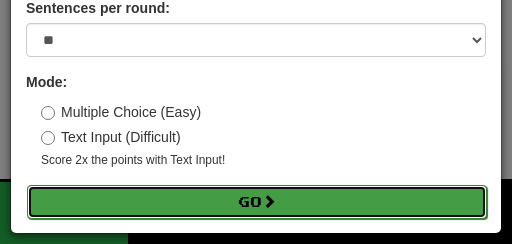 click on "Go" at bounding box center [257, 202] 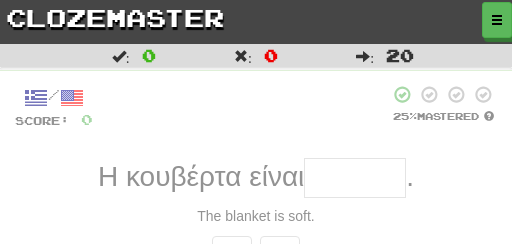 scroll, scrollTop: 0, scrollLeft: 0, axis: both 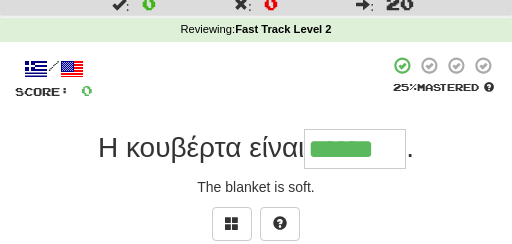 type on "******" 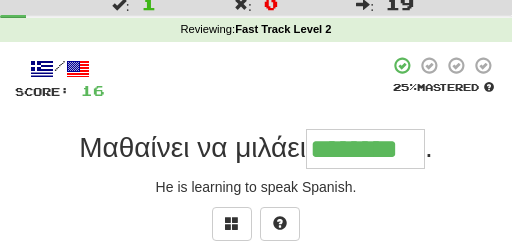 type on "********" 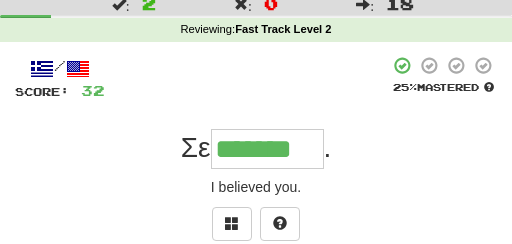 type on "*******" 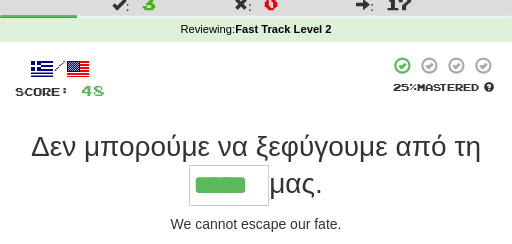 type on "*****" 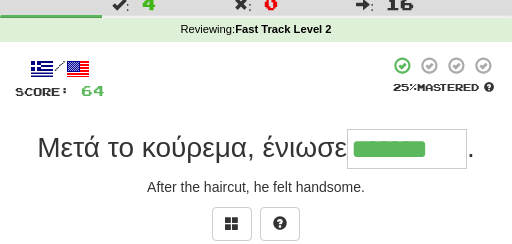 type on "*******" 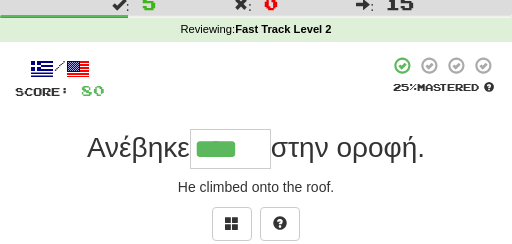 type on "****" 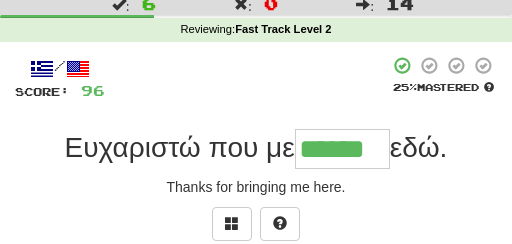 type on "******" 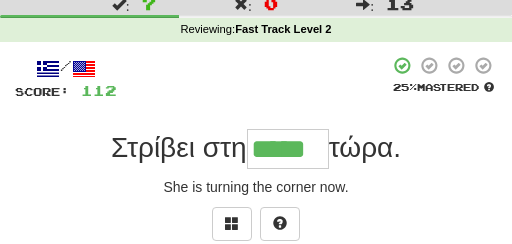 type on "*****" 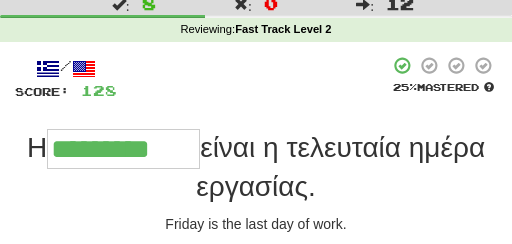 type on "*********" 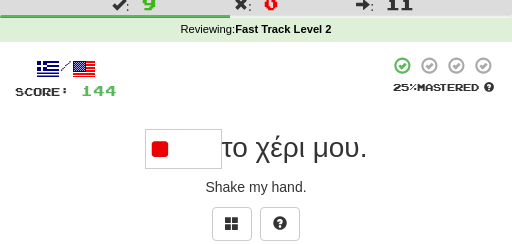 type on "*" 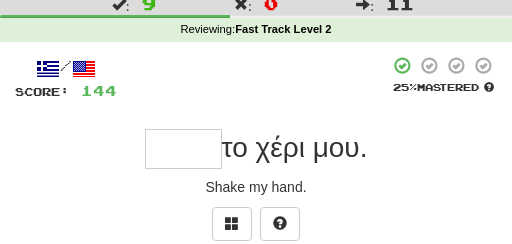 type on "*" 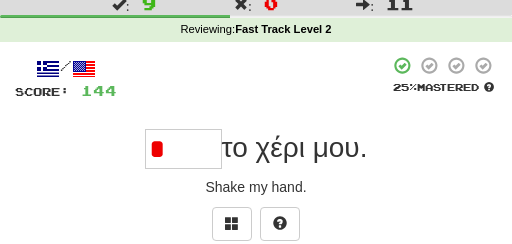 type on "*****" 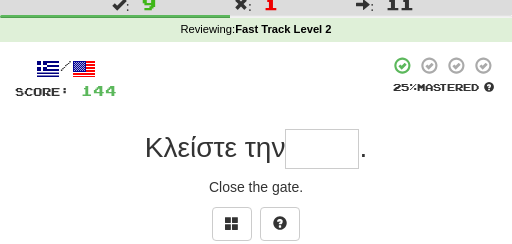 type on "*" 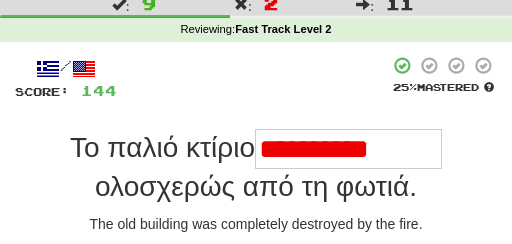 type on "**********" 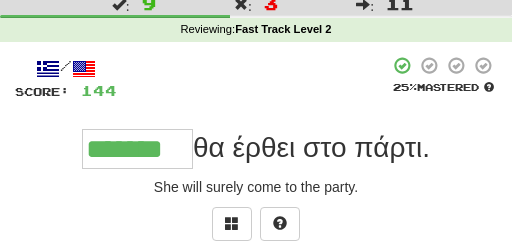 type on "*******" 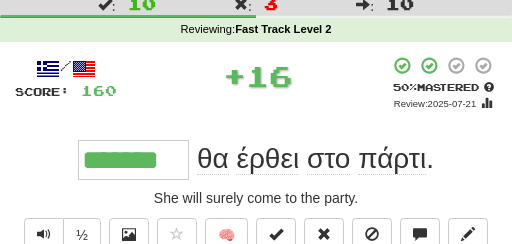scroll, scrollTop: 0, scrollLeft: 0, axis: both 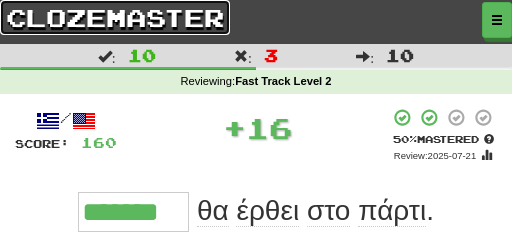 click on "clozemaster" at bounding box center [115, 17] 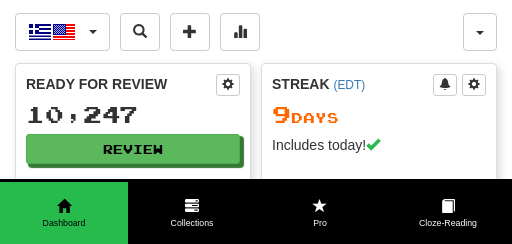 scroll, scrollTop: 0, scrollLeft: 0, axis: both 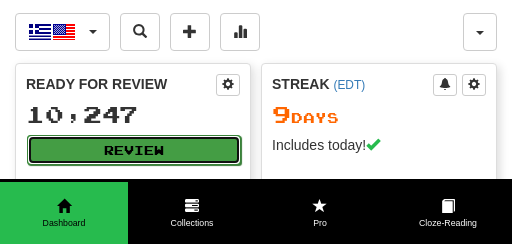 click on "Review" at bounding box center (134, 150) 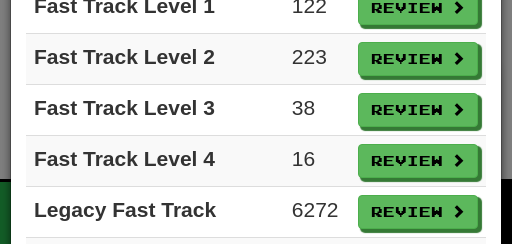 scroll, scrollTop: 330, scrollLeft: 0, axis: vertical 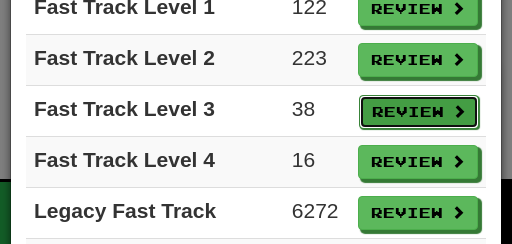 click on "Review" at bounding box center [419, 112] 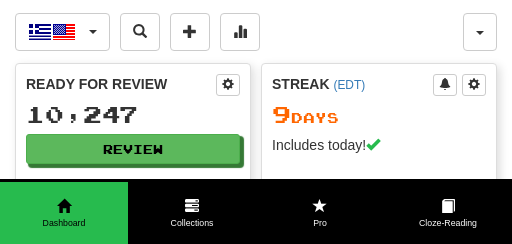 select on "**" 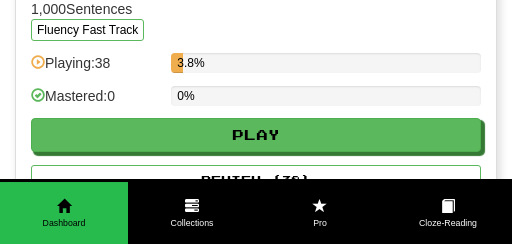 scroll, scrollTop: 4317, scrollLeft: 0, axis: vertical 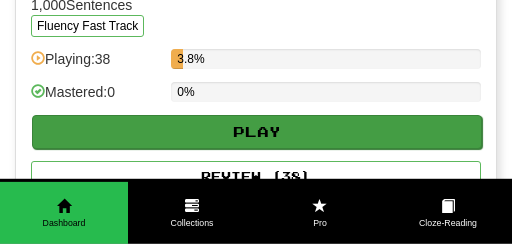 click on "Play Review ( 38 )" at bounding box center (256, 152) 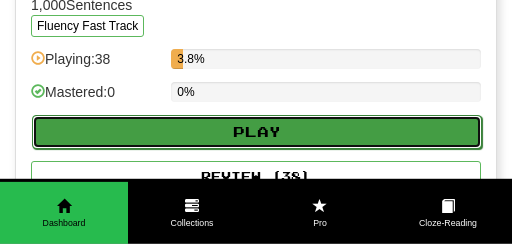 click on "Play" at bounding box center (257, 132) 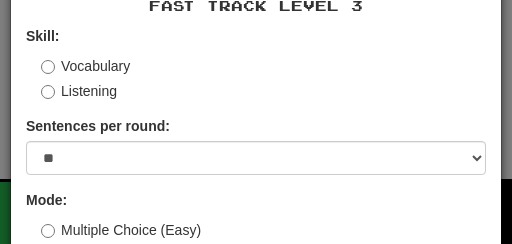scroll, scrollTop: 84, scrollLeft: 0, axis: vertical 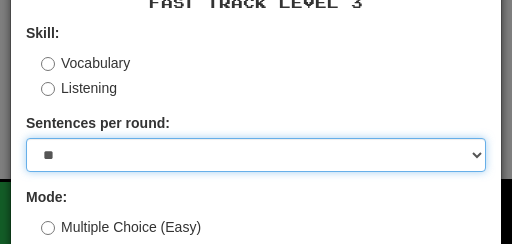 select on "**" 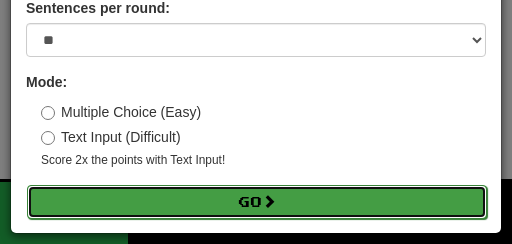 click on "Go" at bounding box center (257, 202) 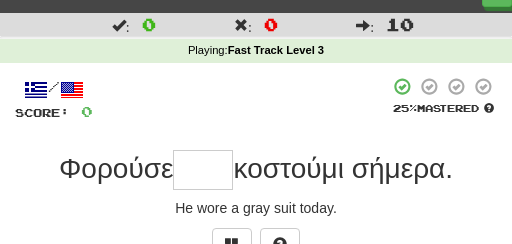 scroll, scrollTop: 45, scrollLeft: 0, axis: vertical 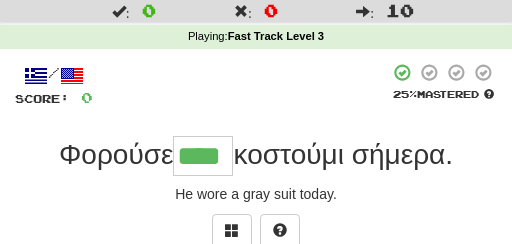 type on "****" 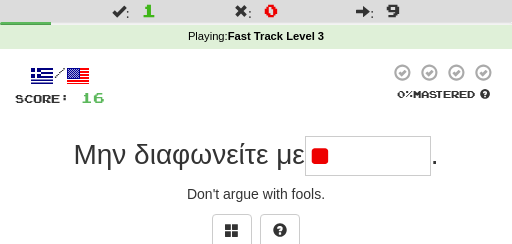 type on "*" 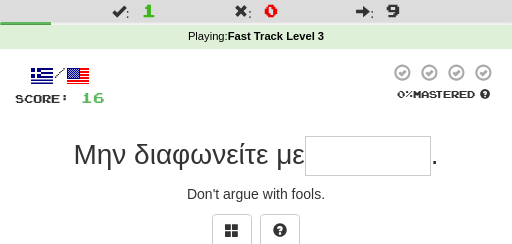 type on "*" 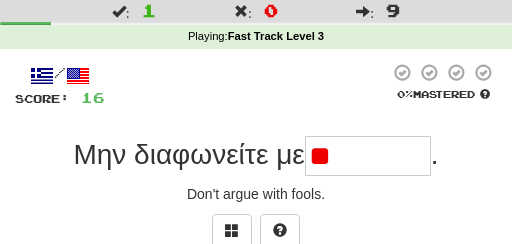 type on "*" 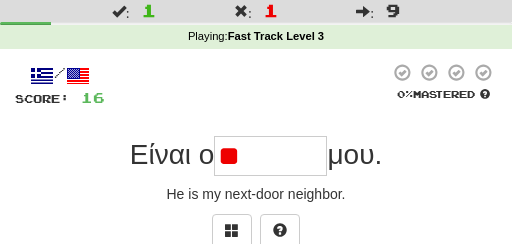 type on "*" 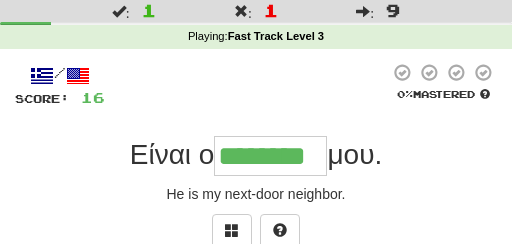 type on "********" 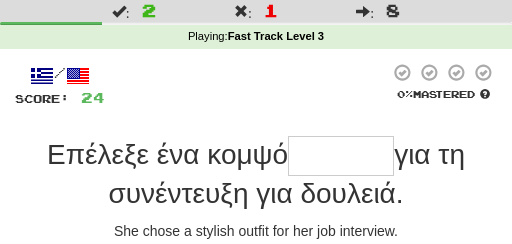 type on "*" 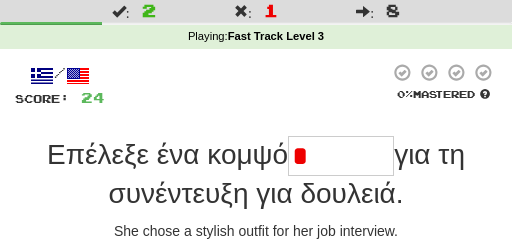 type on "*******" 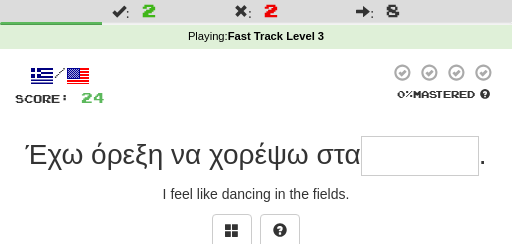 type on "*" 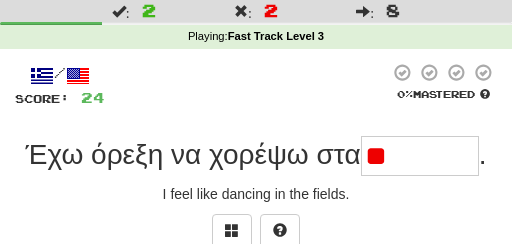 type on "*******" 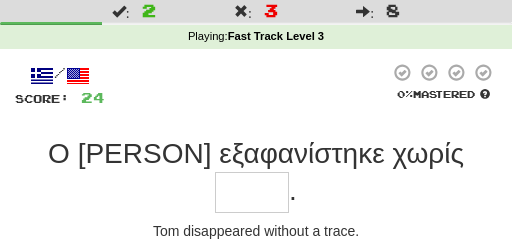 type on "*" 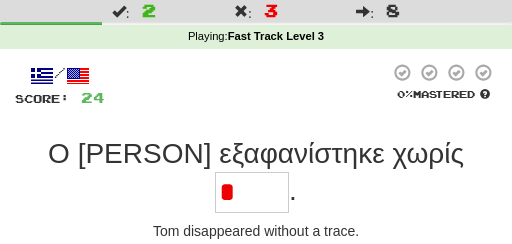 type on "*****" 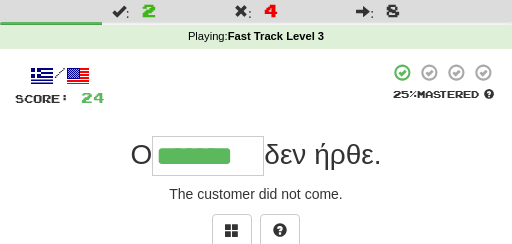 type on "*******" 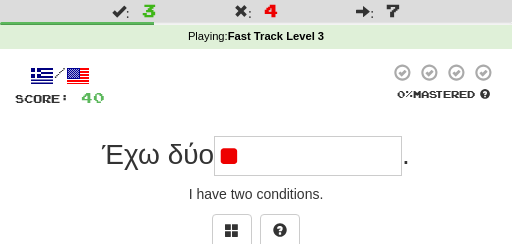type on "*" 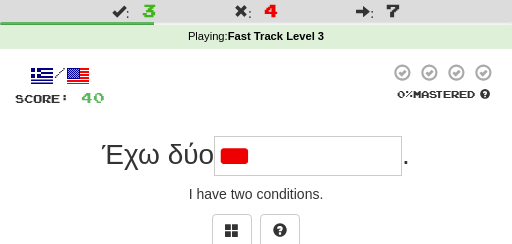 type on "**********" 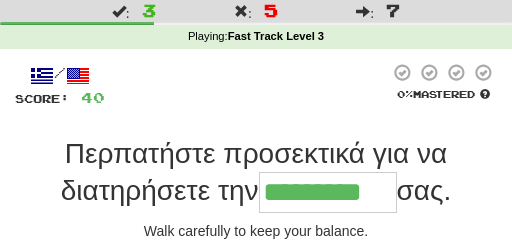 type on "*********" 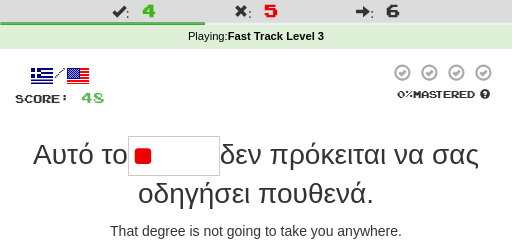 type on "*" 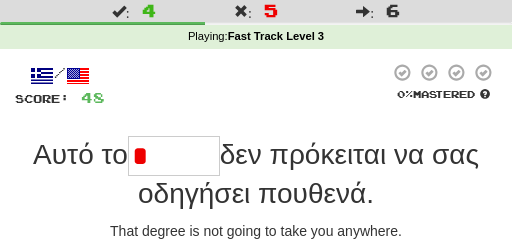 type on "******" 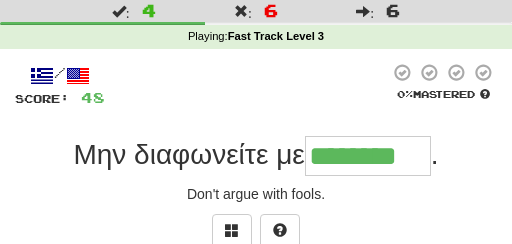 type on "********" 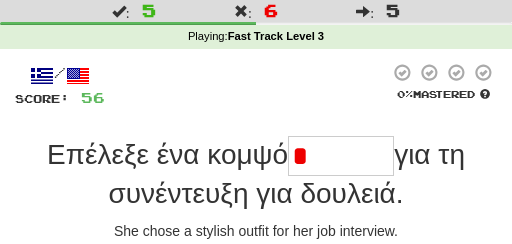 type on "*******" 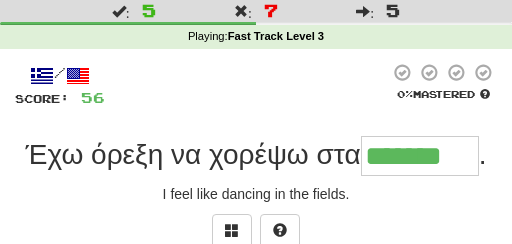 type on "*******" 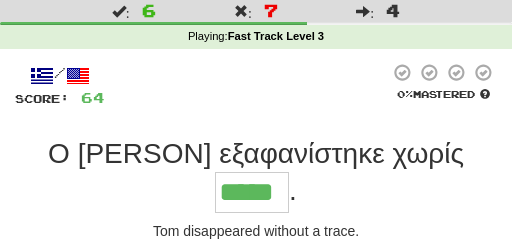 type on "*****" 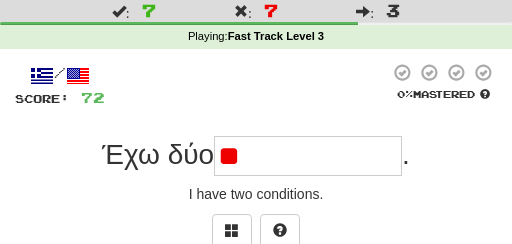 type on "*" 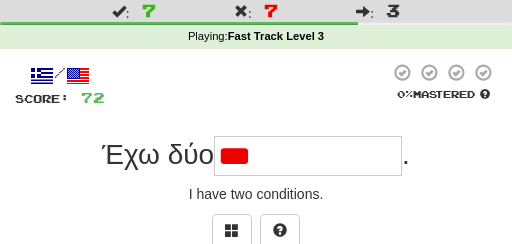 type on "**********" 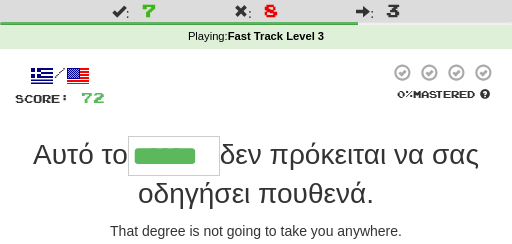 type on "******" 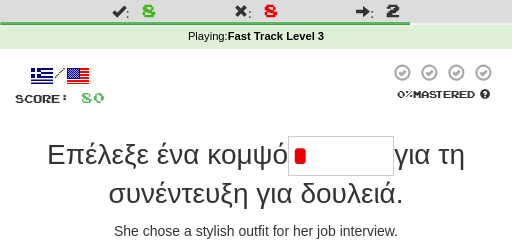 type on "*******" 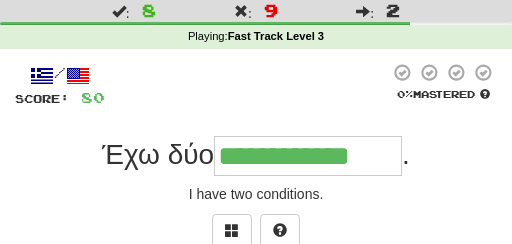 type on "**********" 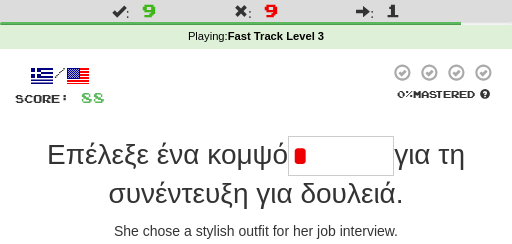 type on "*******" 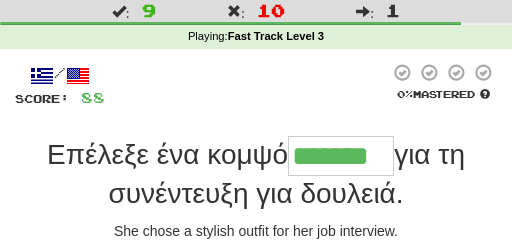 type on "*******" 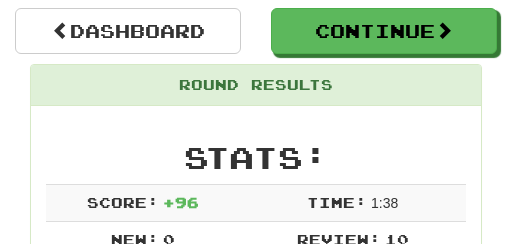 scroll, scrollTop: 171, scrollLeft: 0, axis: vertical 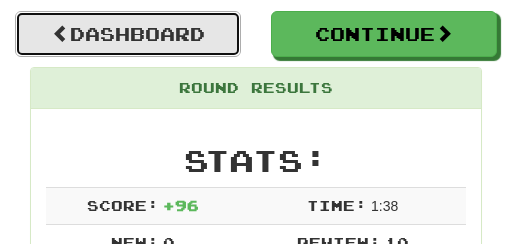 click on "Dashboard" at bounding box center (128, 34) 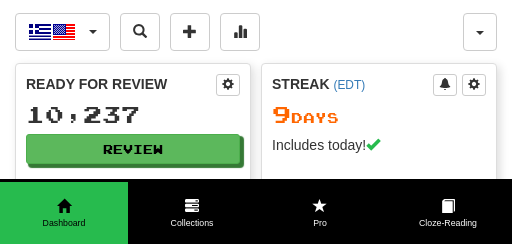 scroll, scrollTop: 0, scrollLeft: 0, axis: both 